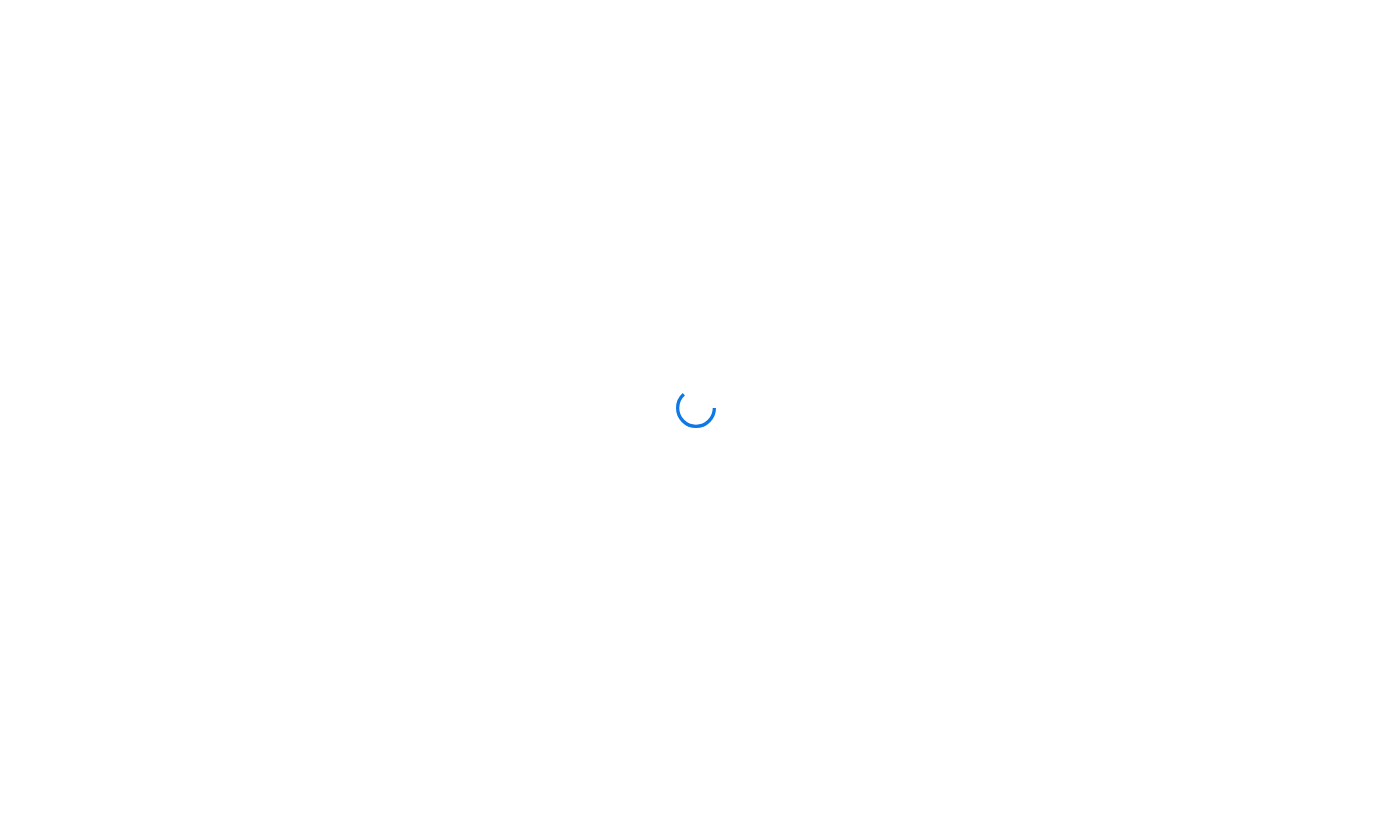 scroll, scrollTop: 0, scrollLeft: 0, axis: both 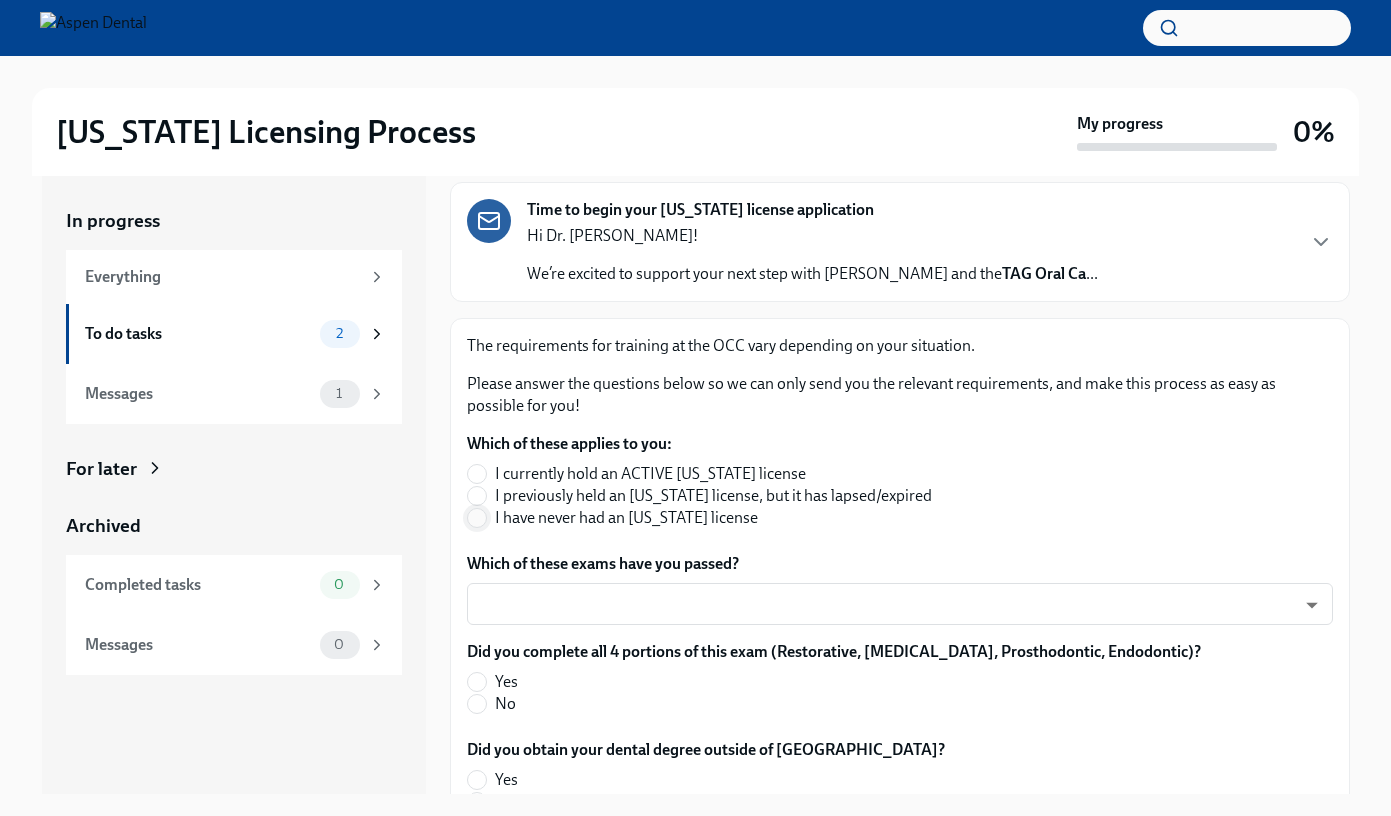 click on "I have never had an [US_STATE] license" at bounding box center [477, 518] 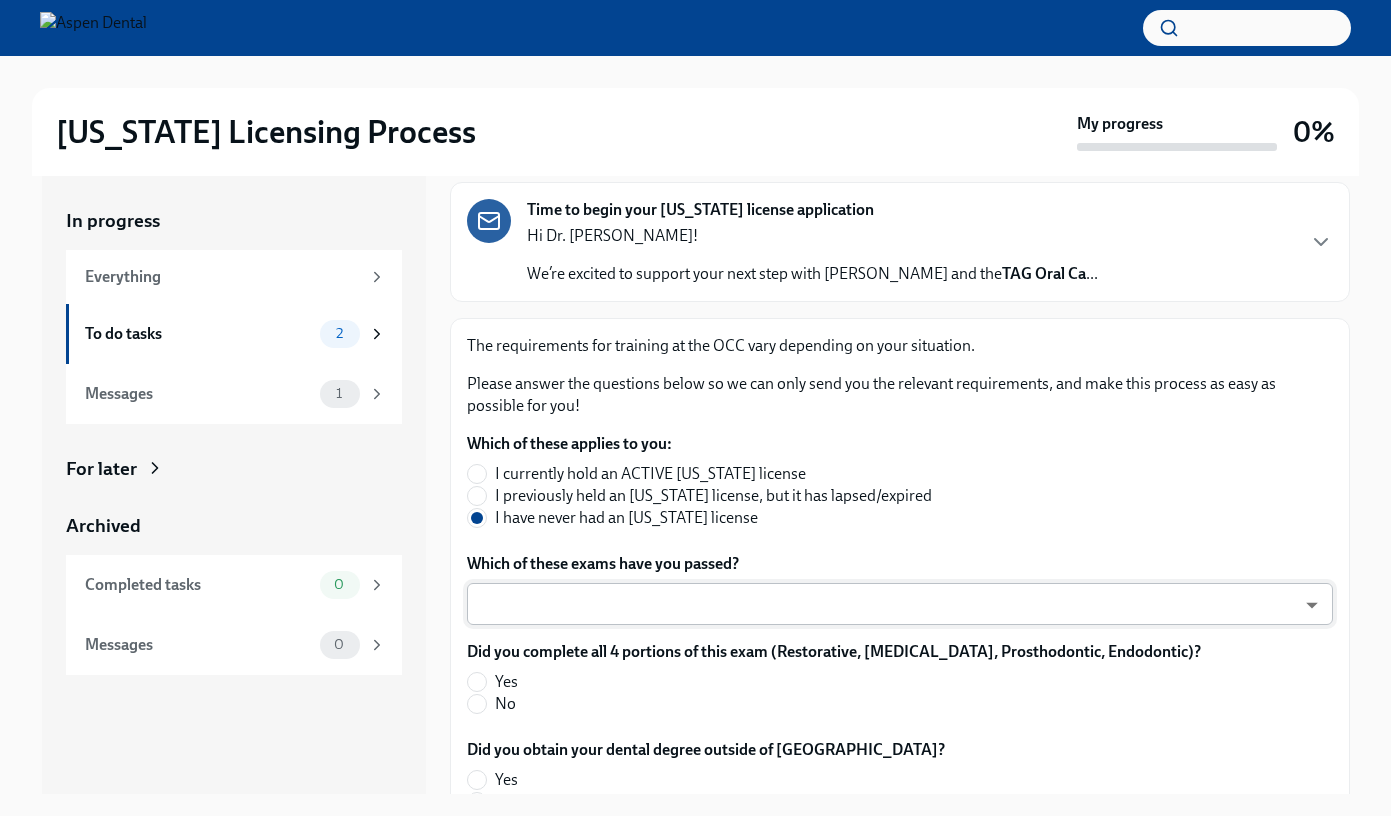 click on "[US_STATE] Licensing Process My progress 0% In progress Everything To do tasks 2 Messages 1 For later Archived Completed tasks 0 Messages 0 Answer these questions to get tailored instructions for the [US_STATE] licensing process To Do Due  [DATE] Time to begin your [US_STATE] license application Hi Dr. [PERSON_NAME]!
We’re excited to support your next step with Aspen Dental and the  TAG Oral Ca ... The requirements for training at the OCC vary depending on your situation.
Please answer the questions below so we can only send you the relevant requirements, and make this process as easy as possible for you! Which of these applies to you: I currently hold an ACTIVE [US_STATE] license I previously held an [US_STATE] license, but it has lapsed/expired I have never had an [US_STATE] license Which of these exams have you passed? ​ ​ Did you complete all 4 portions of this exam (Restorative, [MEDICAL_DATA], Prosthodontic, Endodontic)? Yes No Did you obtain your dental degree outside of [GEOGRAPHIC_DATA]? Yes No Yes No No" at bounding box center [695, 425] 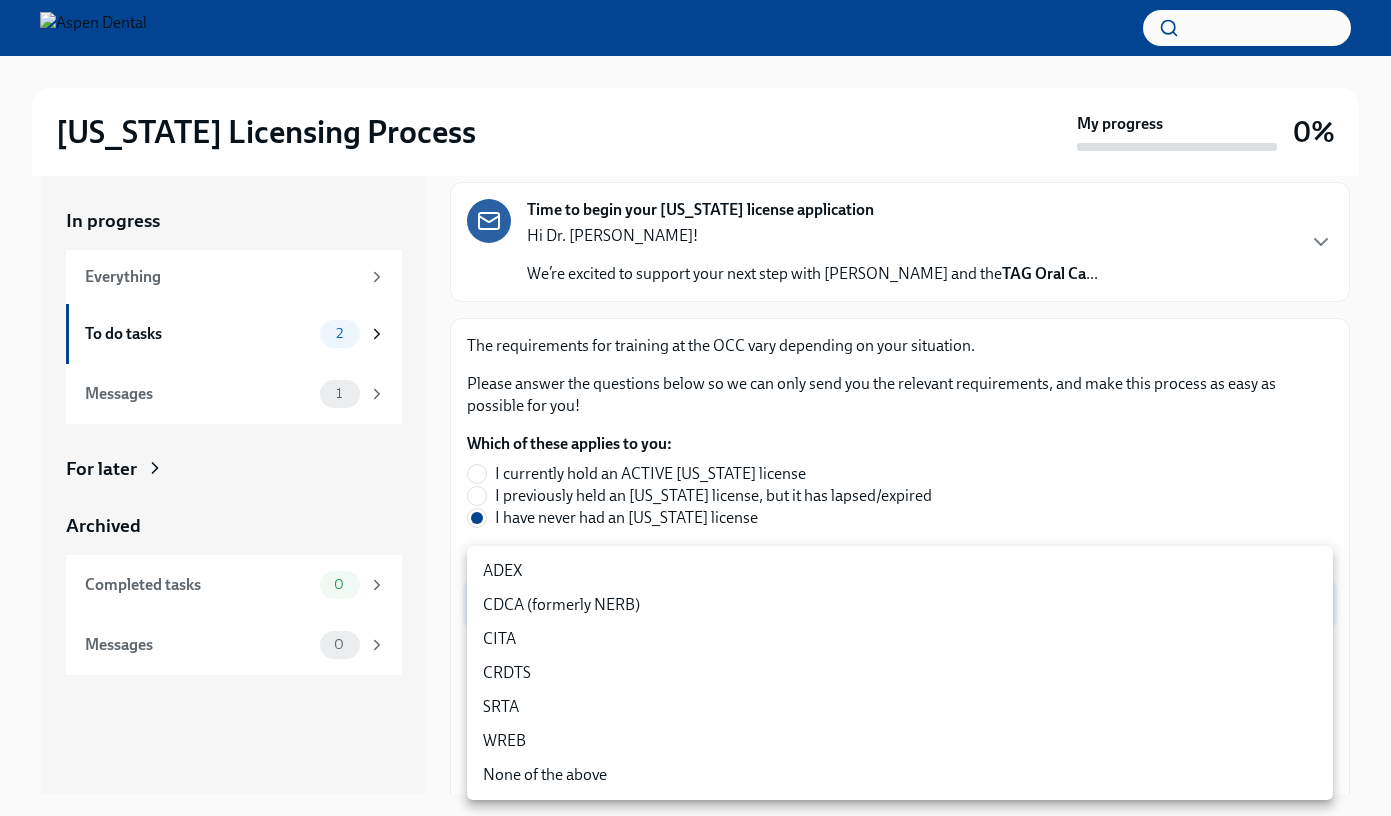 click on "ADEX" at bounding box center [900, 571] 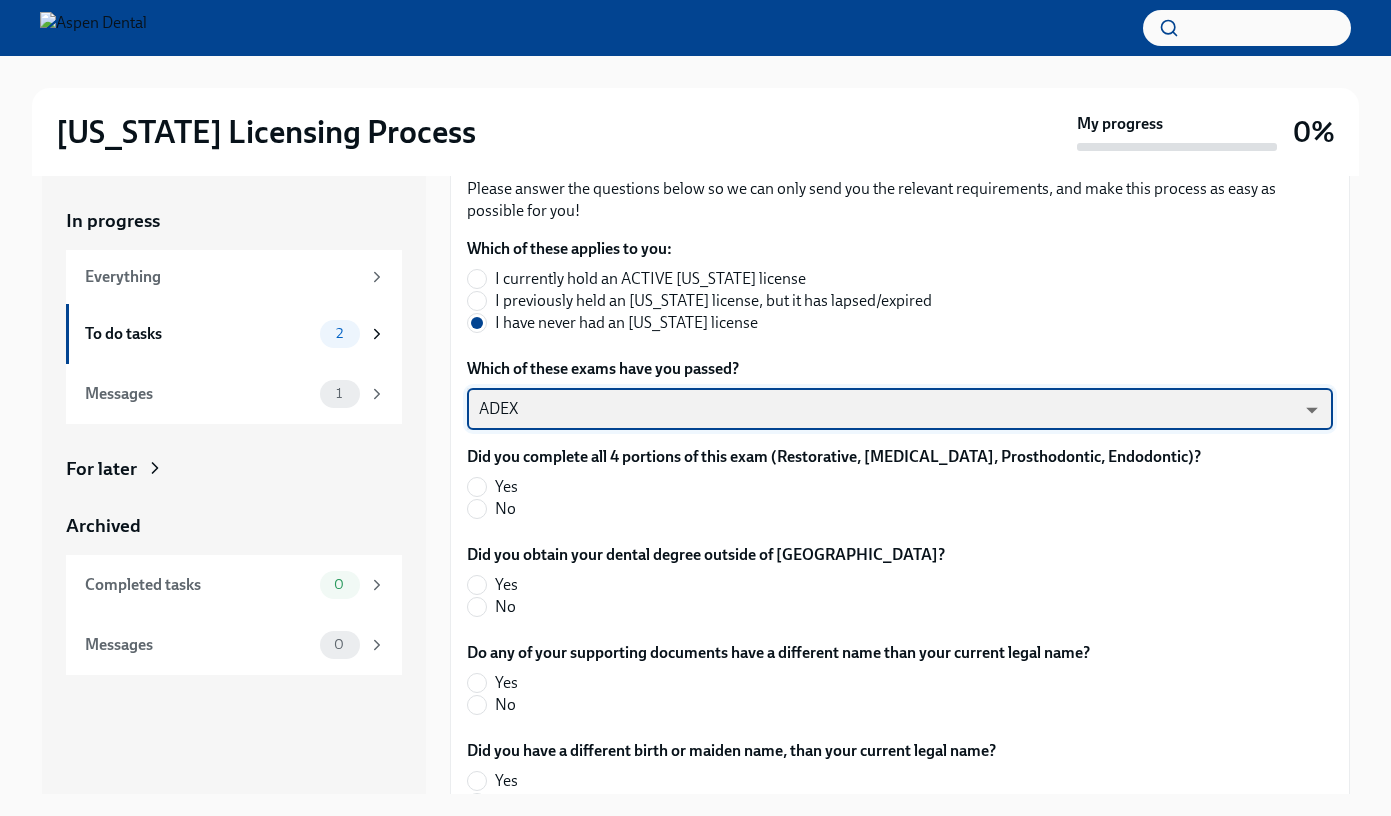 scroll, scrollTop: 336, scrollLeft: 0, axis: vertical 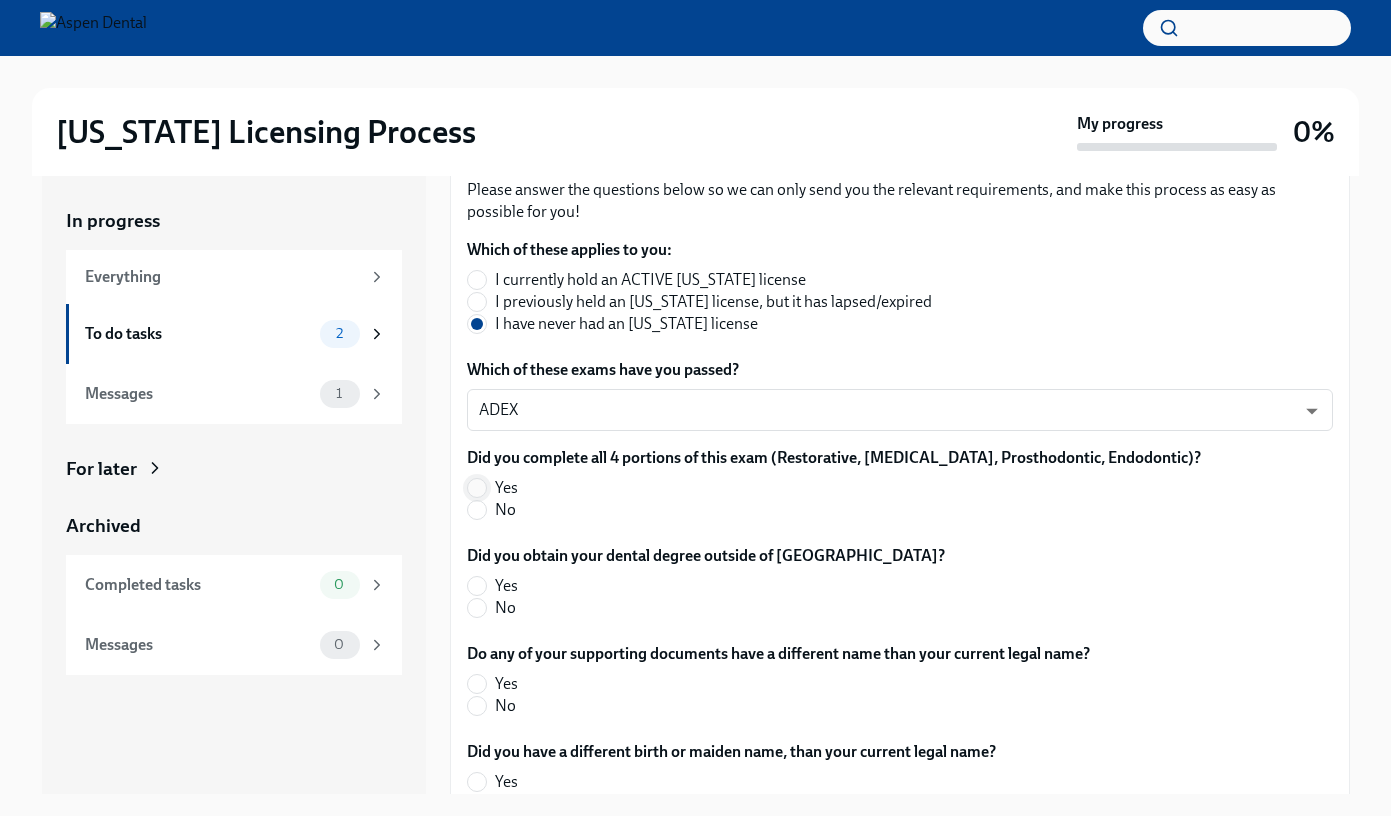 click on "Yes" at bounding box center [477, 488] 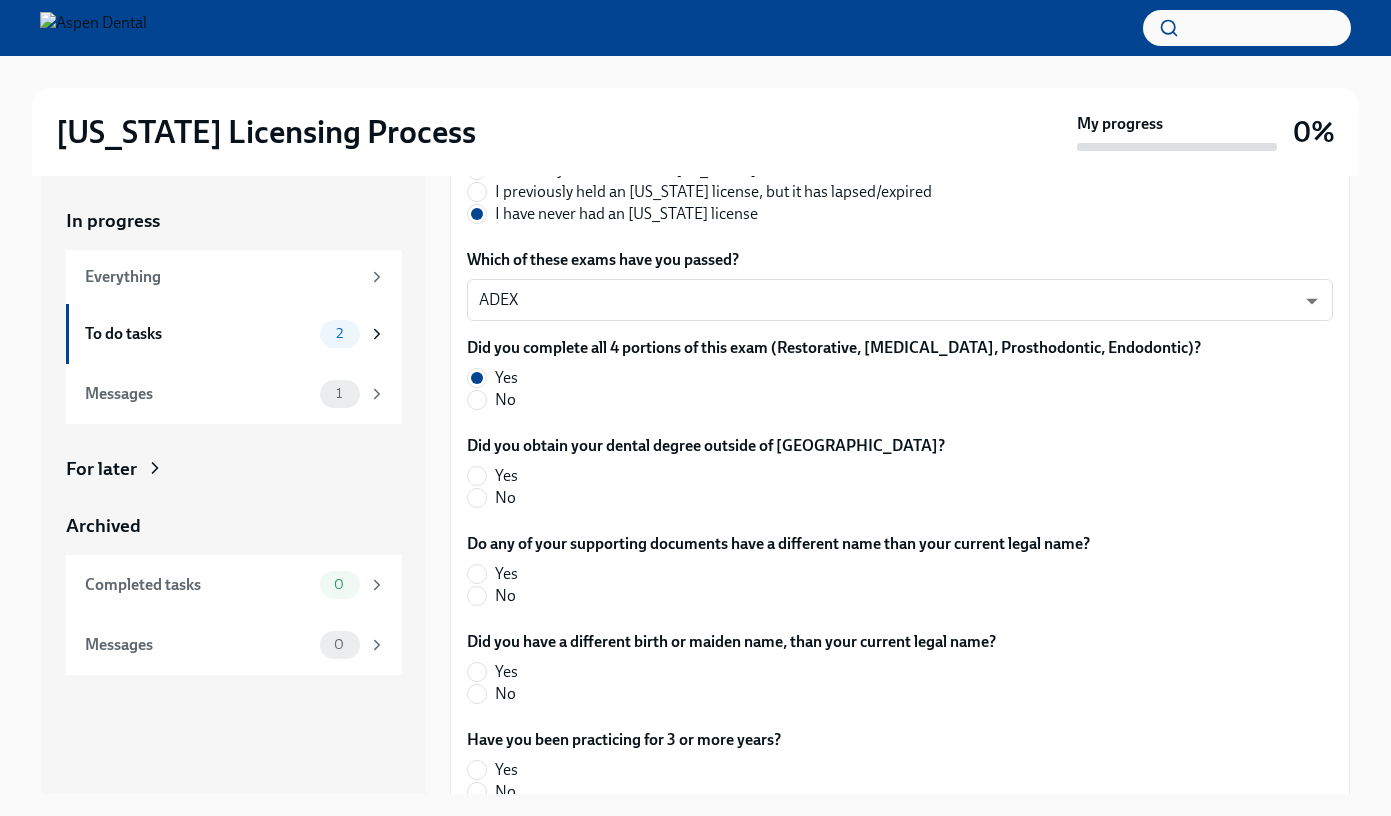 scroll, scrollTop: 482, scrollLeft: 0, axis: vertical 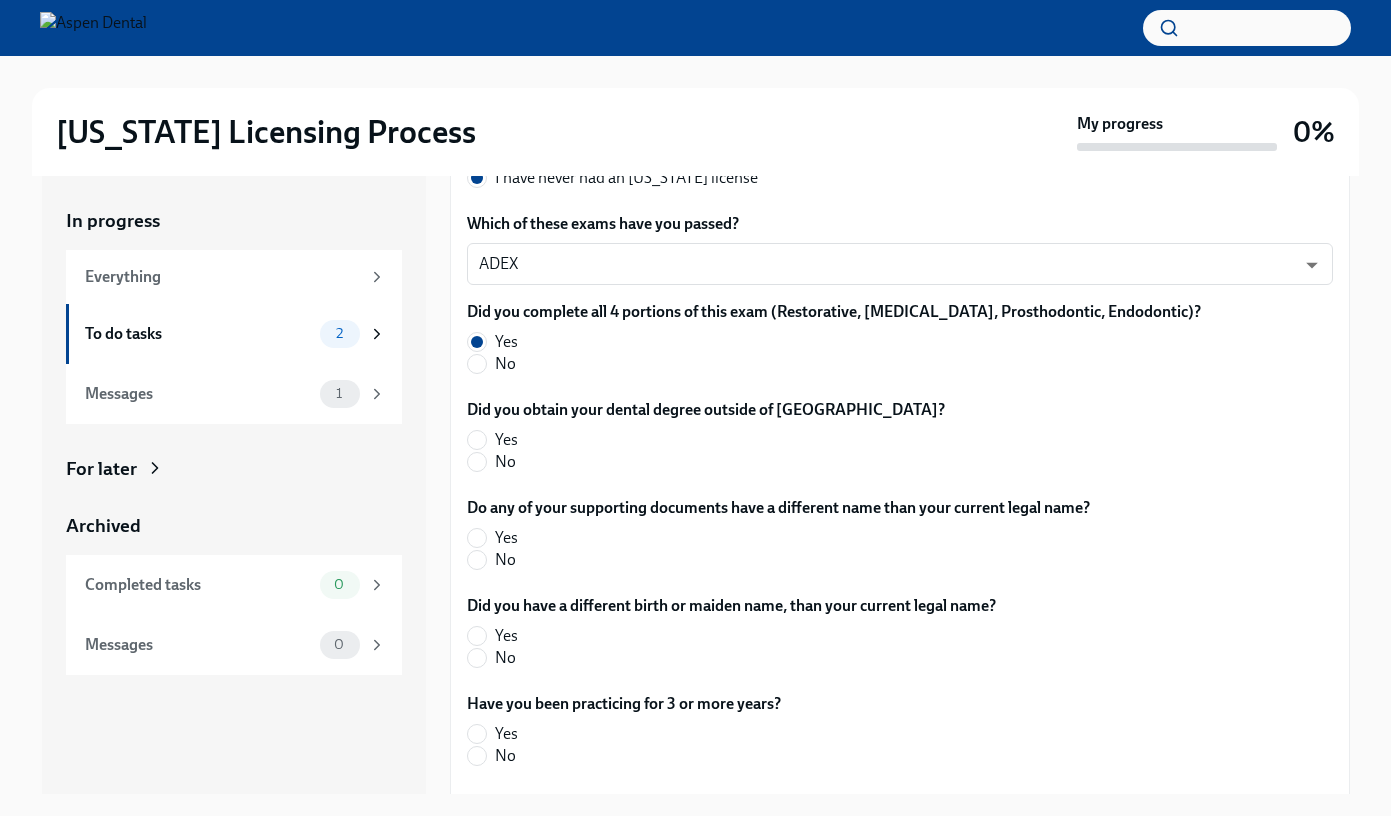 click on "No" at bounding box center [698, 462] 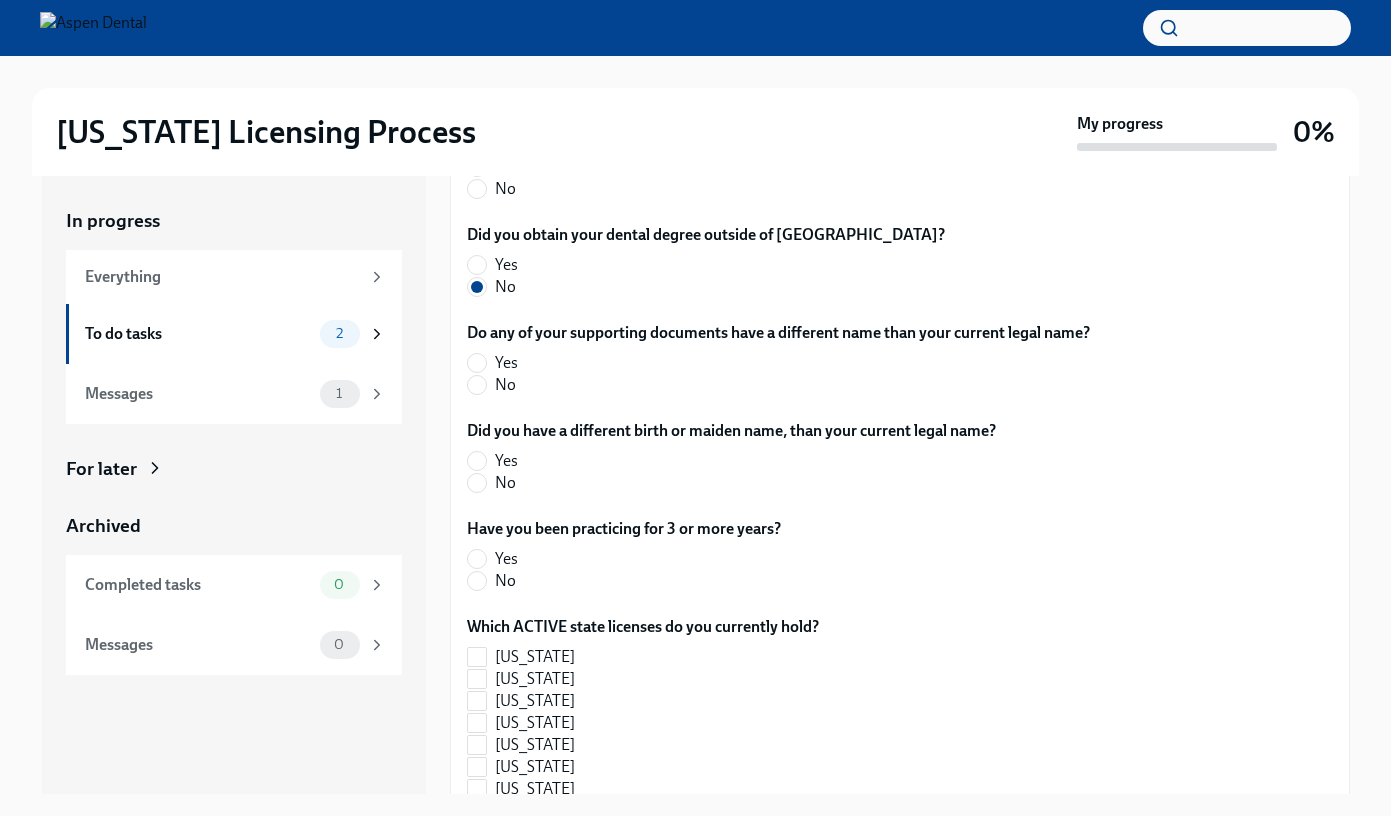 scroll, scrollTop: 656, scrollLeft: 0, axis: vertical 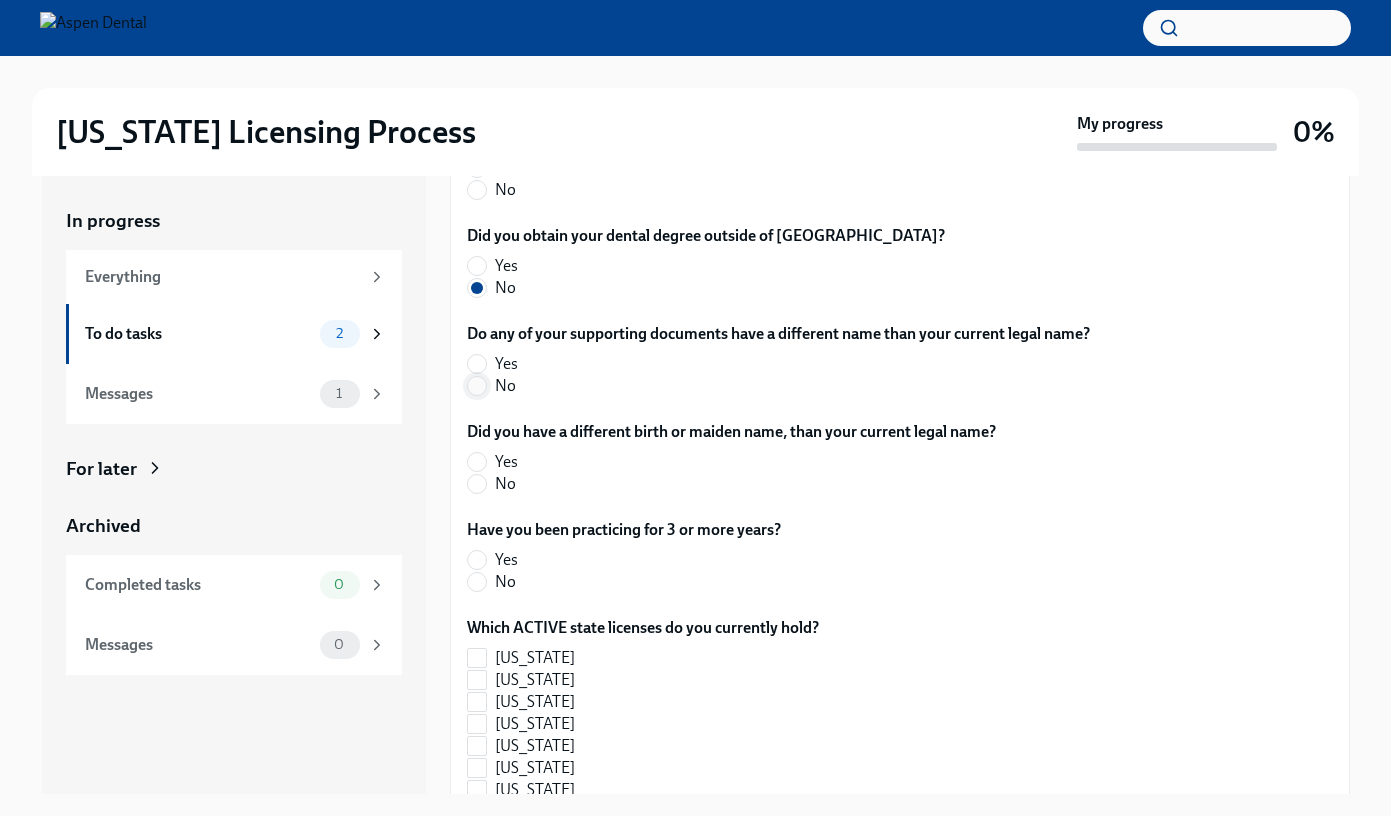 click on "No" at bounding box center [477, 386] 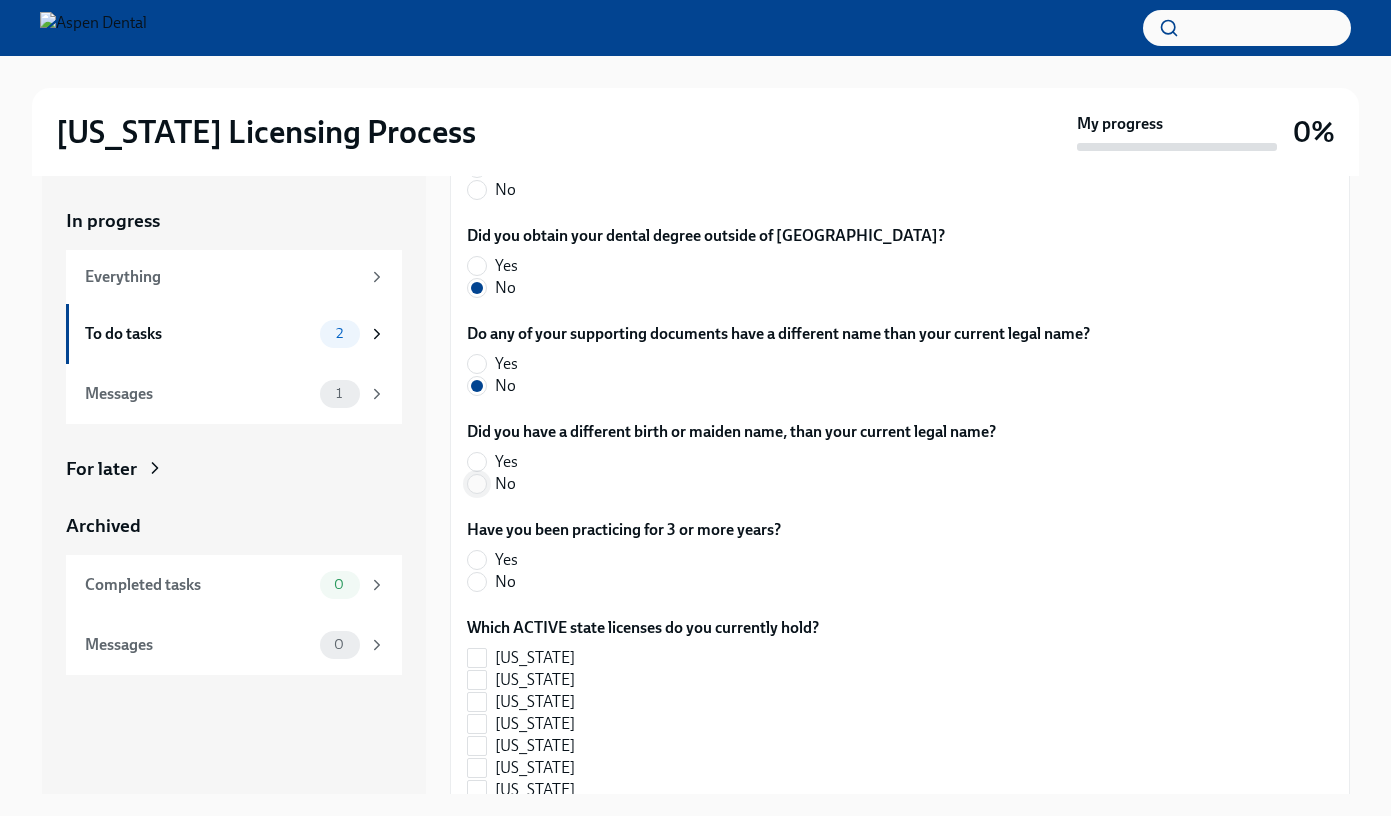 click on "No" at bounding box center [477, 484] 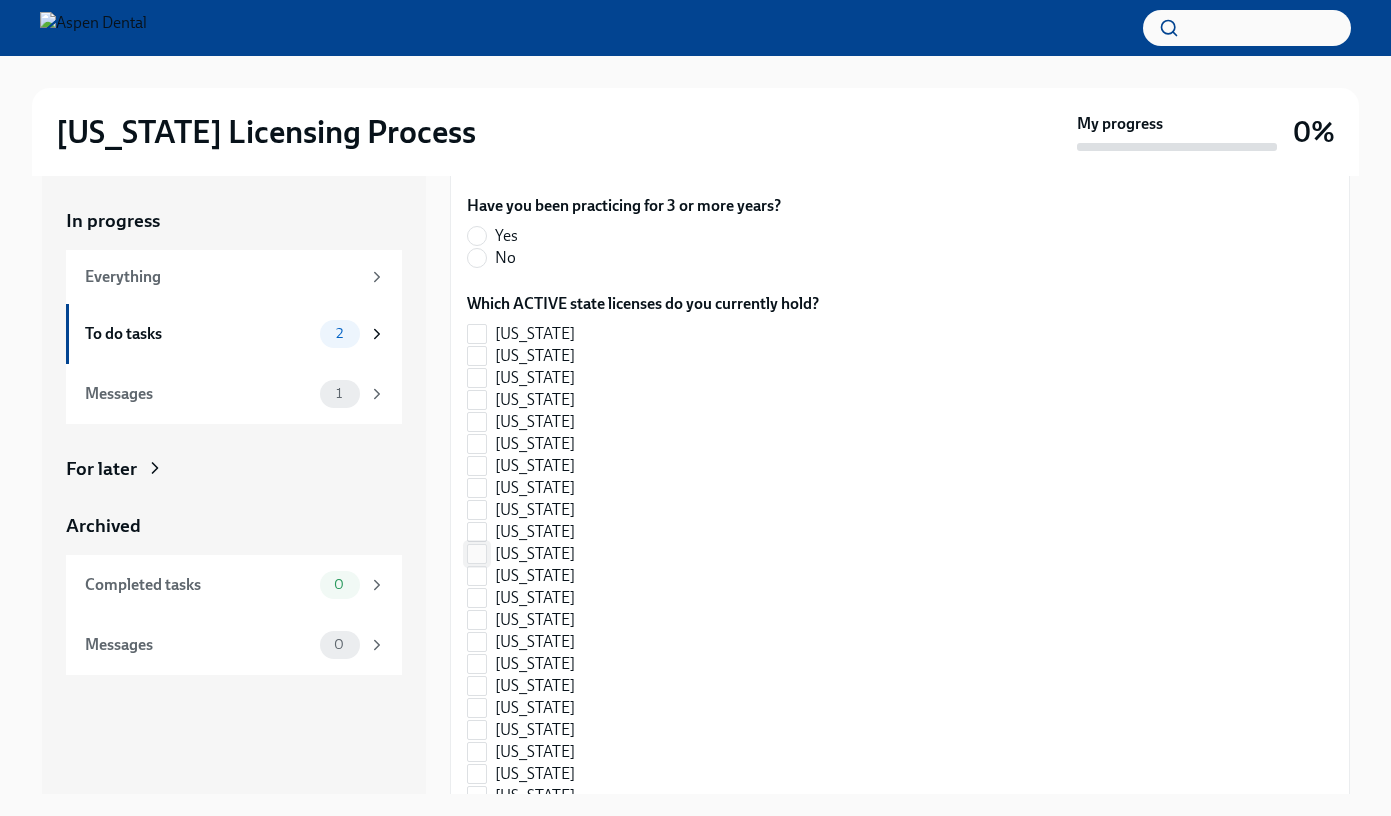 scroll, scrollTop: 979, scrollLeft: 0, axis: vertical 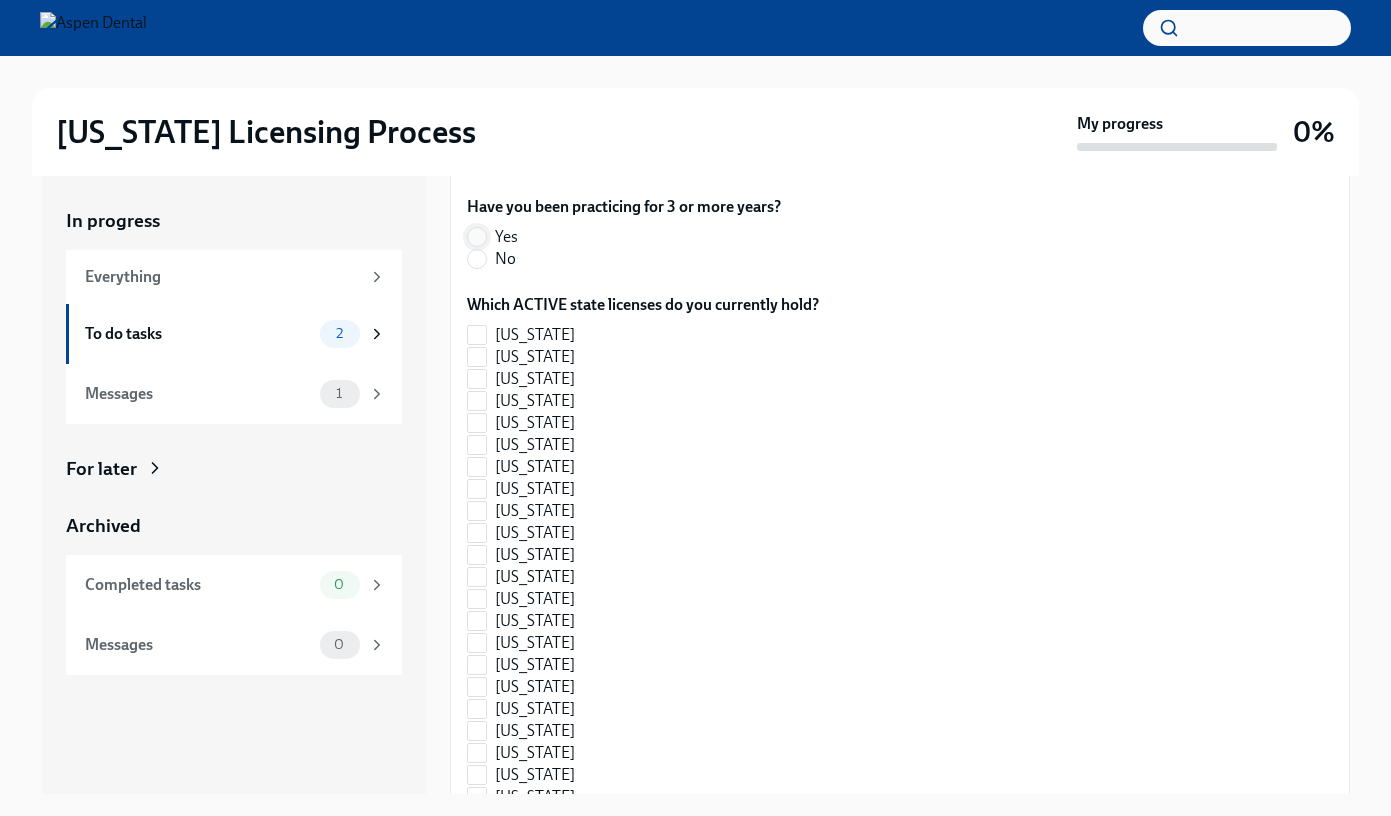 click on "Yes" at bounding box center (477, 237) 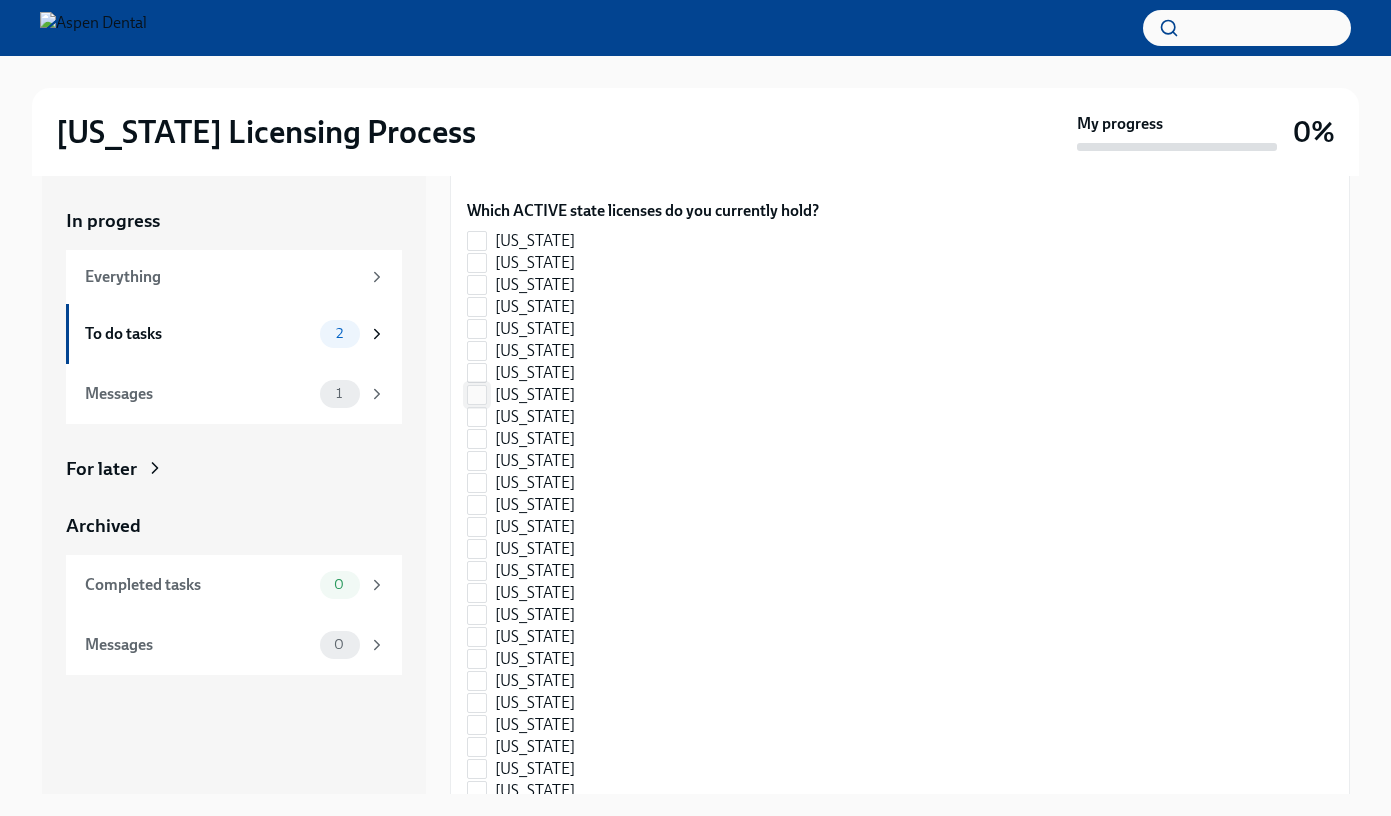scroll, scrollTop: 1137, scrollLeft: 0, axis: vertical 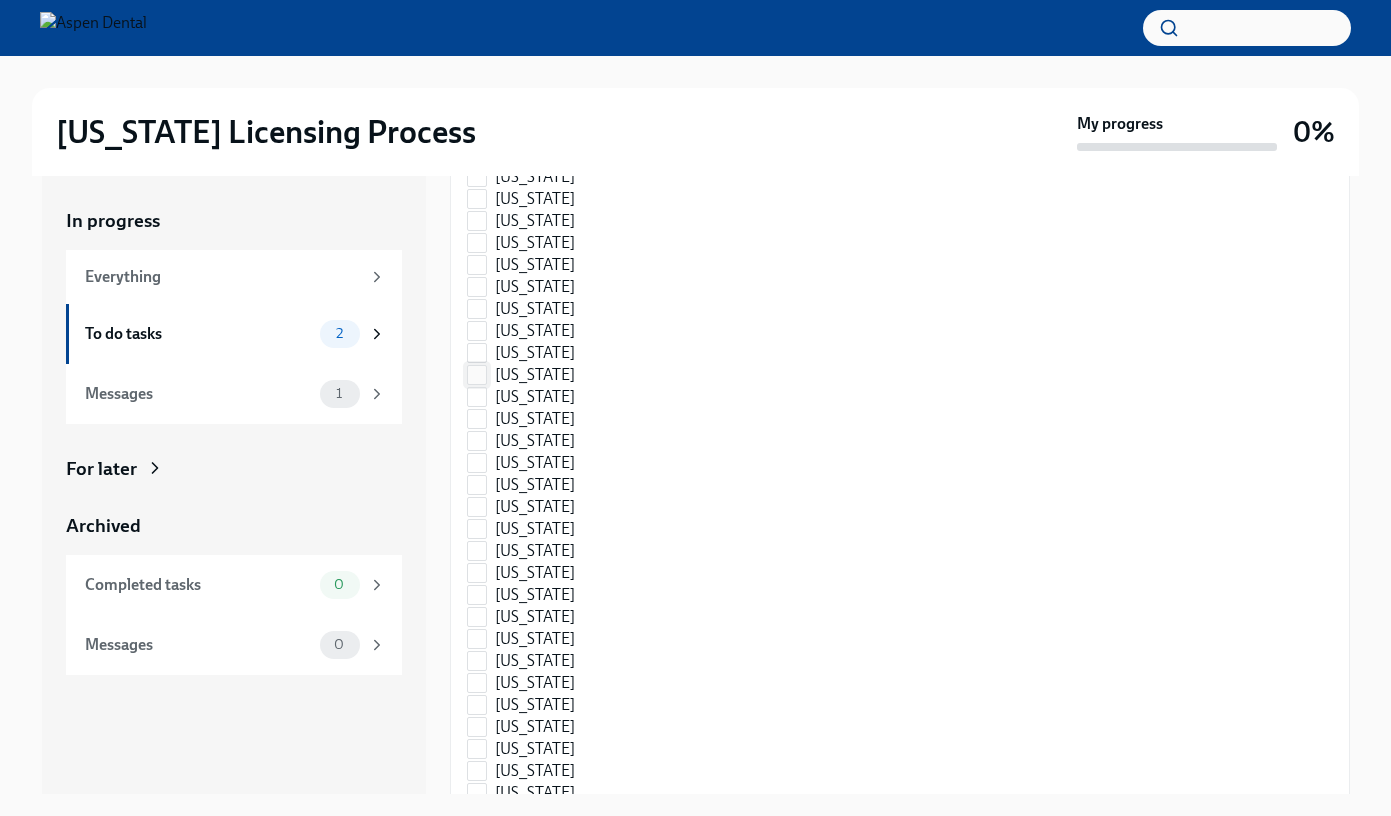 click on "[US_STATE]" at bounding box center [477, 375] 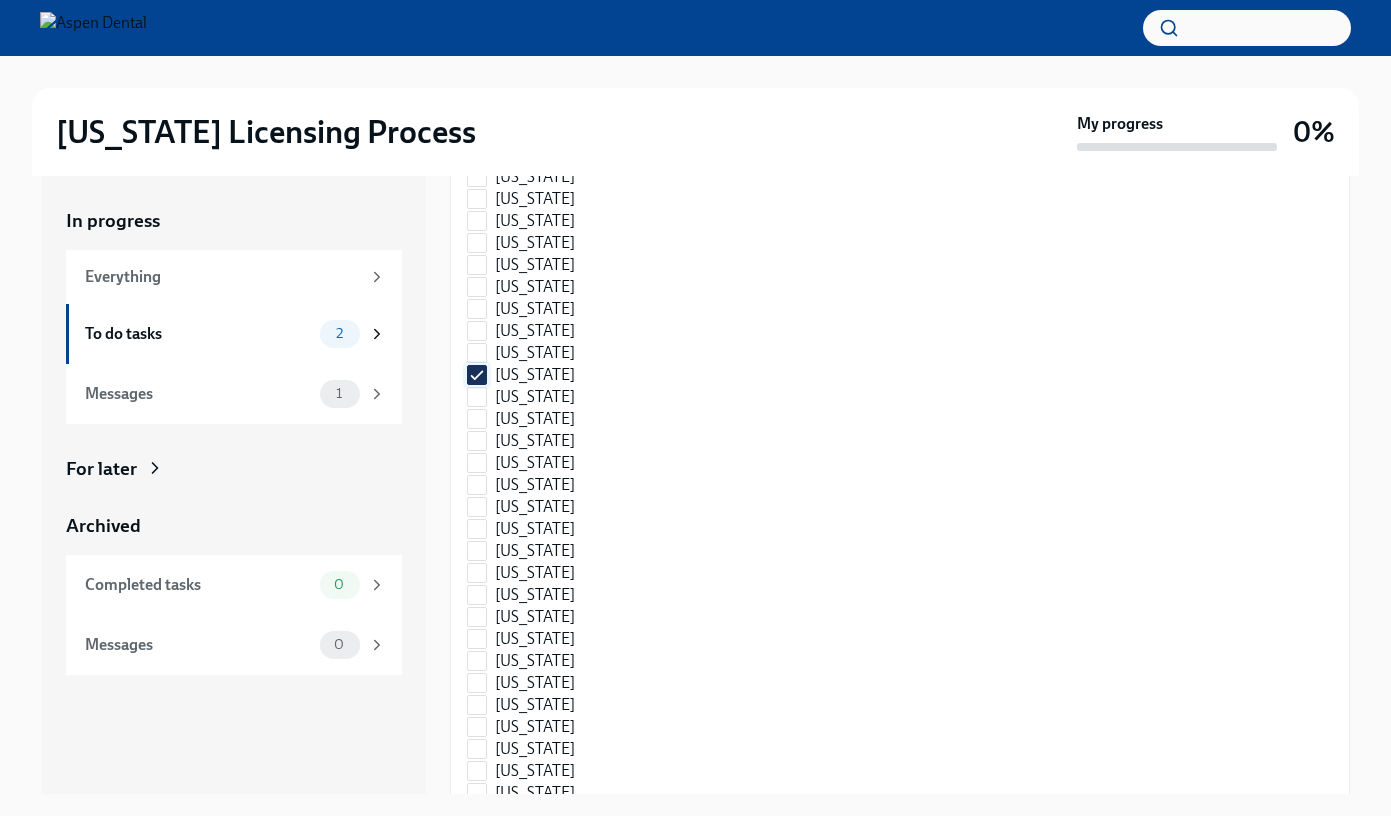 scroll, scrollTop: 1188, scrollLeft: 0, axis: vertical 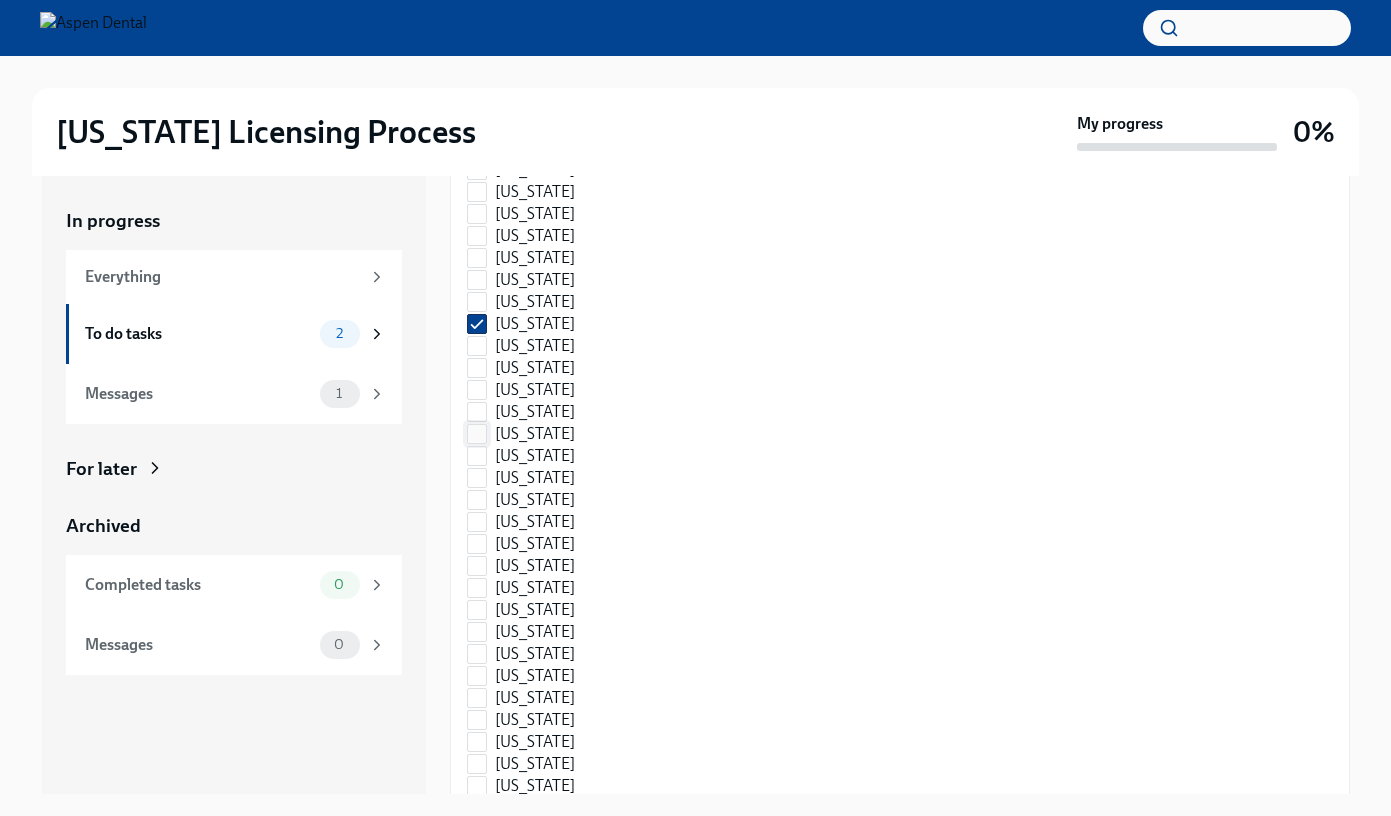 click on "[US_STATE]" at bounding box center [477, 434] 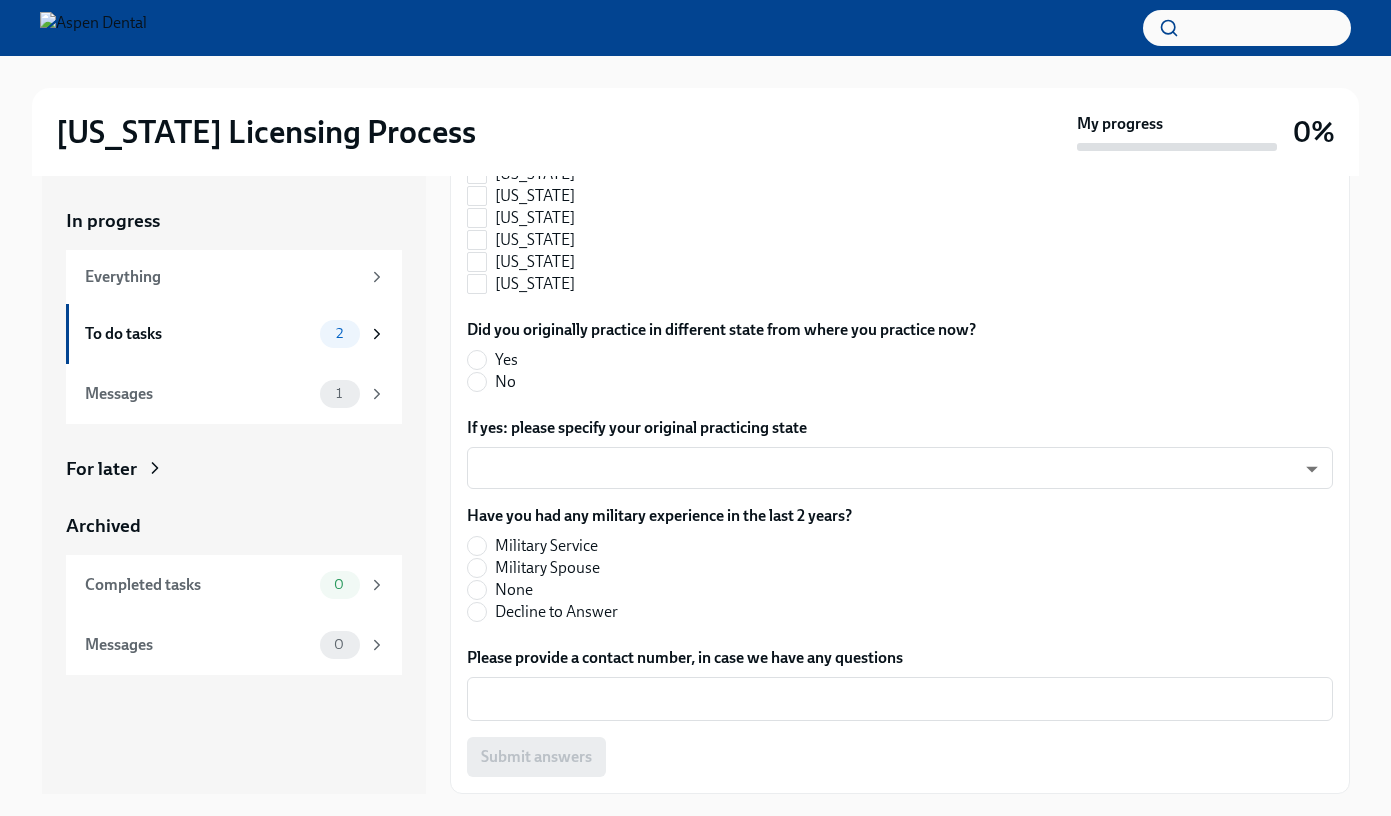 scroll, scrollTop: 2152, scrollLeft: 0, axis: vertical 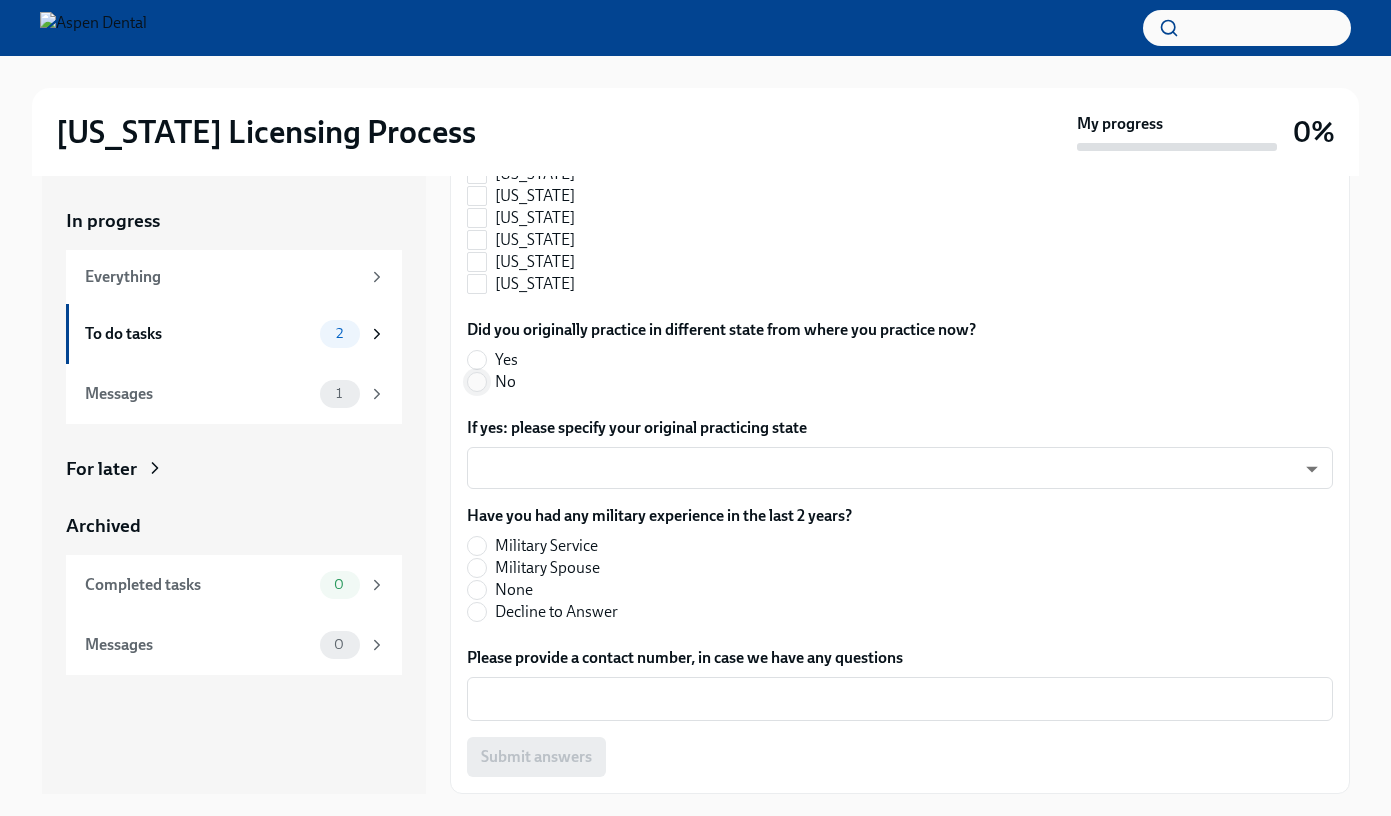 click at bounding box center [477, 382] 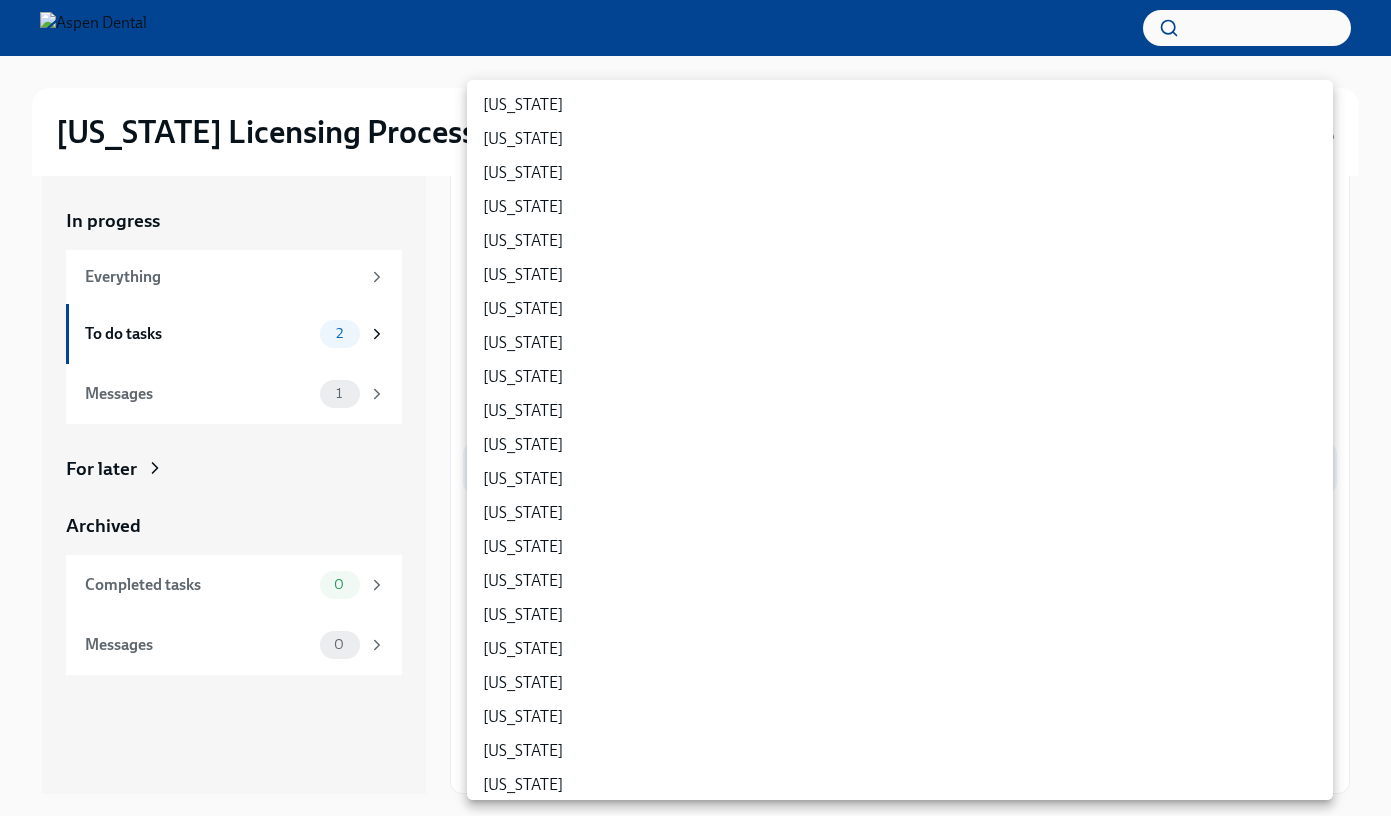 click on "[US_STATE] Licensing Process My progress 0% In progress Everything To do tasks 2 Messages 1 For later Archived Completed tasks 0 Messages 0 Answer these questions to get tailored instructions for the [US_STATE] licensing process To Do Due  [DATE] Time to begin your [US_STATE] license application Hi Dr. [PERSON_NAME]!
We’re excited to support your next step with Aspen Dental and the  TAG Oral Ca ... The requirements for training at the OCC vary depending on your situation.
Please answer the questions below so we can only send you the relevant requirements, and make this process as easy as possible for you! Which of these applies to you: I currently hold an ACTIVE [US_STATE] license I previously held an [US_STATE] license, but it has lapsed/expired I have never had an [US_STATE] license Which of these exams have you passed? ADEX pxo-W3vNi ​ Did you complete all 4 portions of this exam (Restorative, [MEDICAL_DATA], Prosthodontic, Endodontic)? Yes No Did you obtain your dental degree outside of [GEOGRAPHIC_DATA]? Yes x" at bounding box center (695, 425) 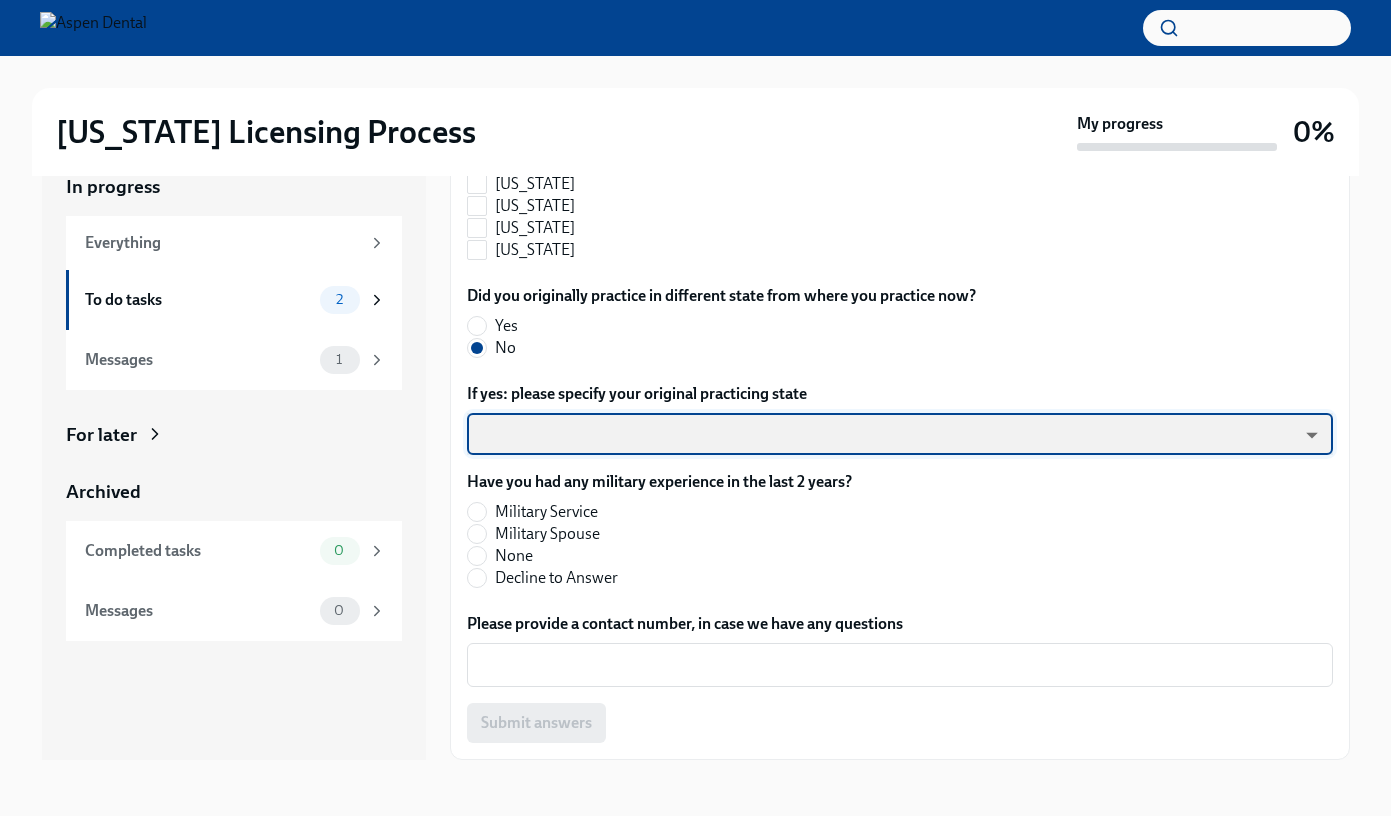 scroll, scrollTop: 34, scrollLeft: 0, axis: vertical 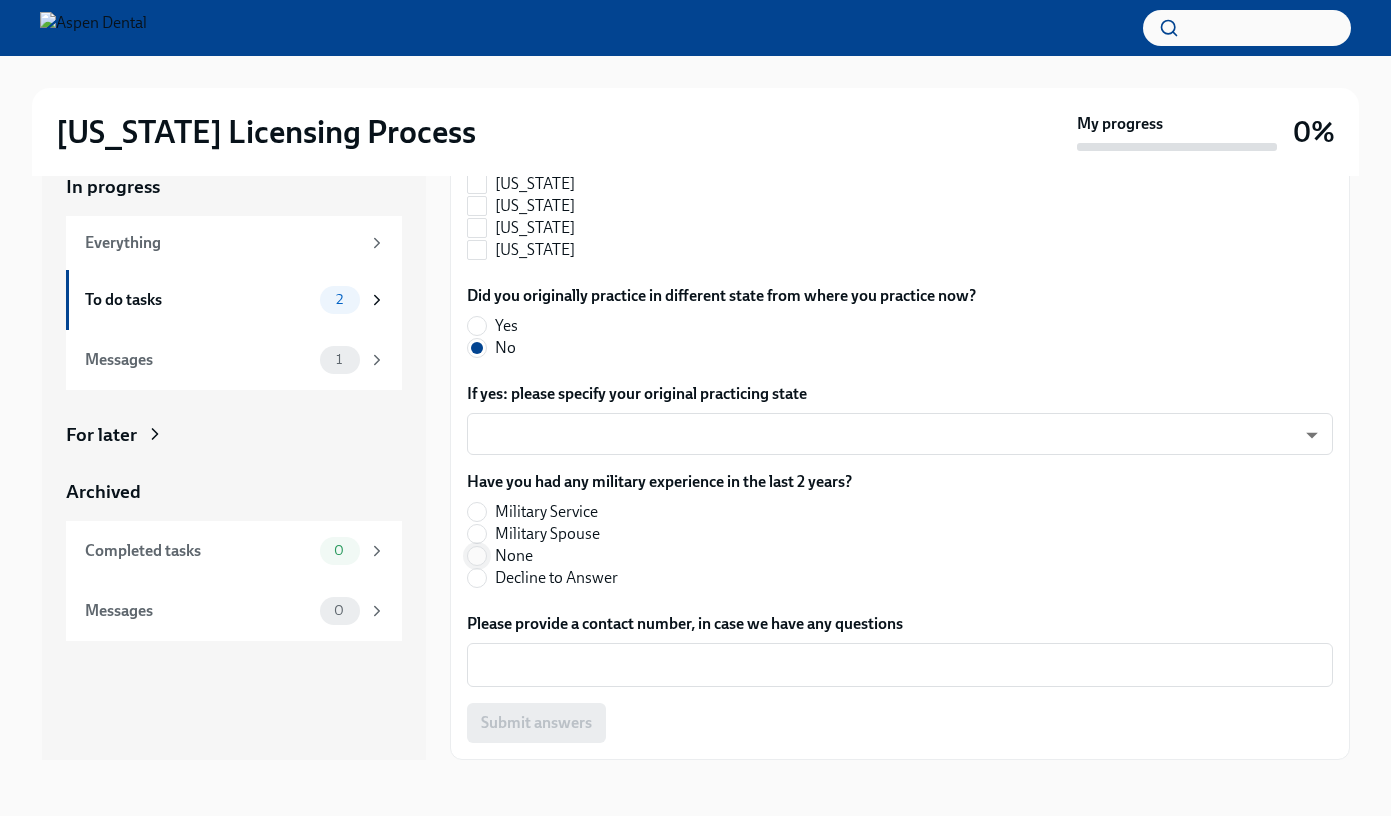 click on "None" at bounding box center [477, 556] 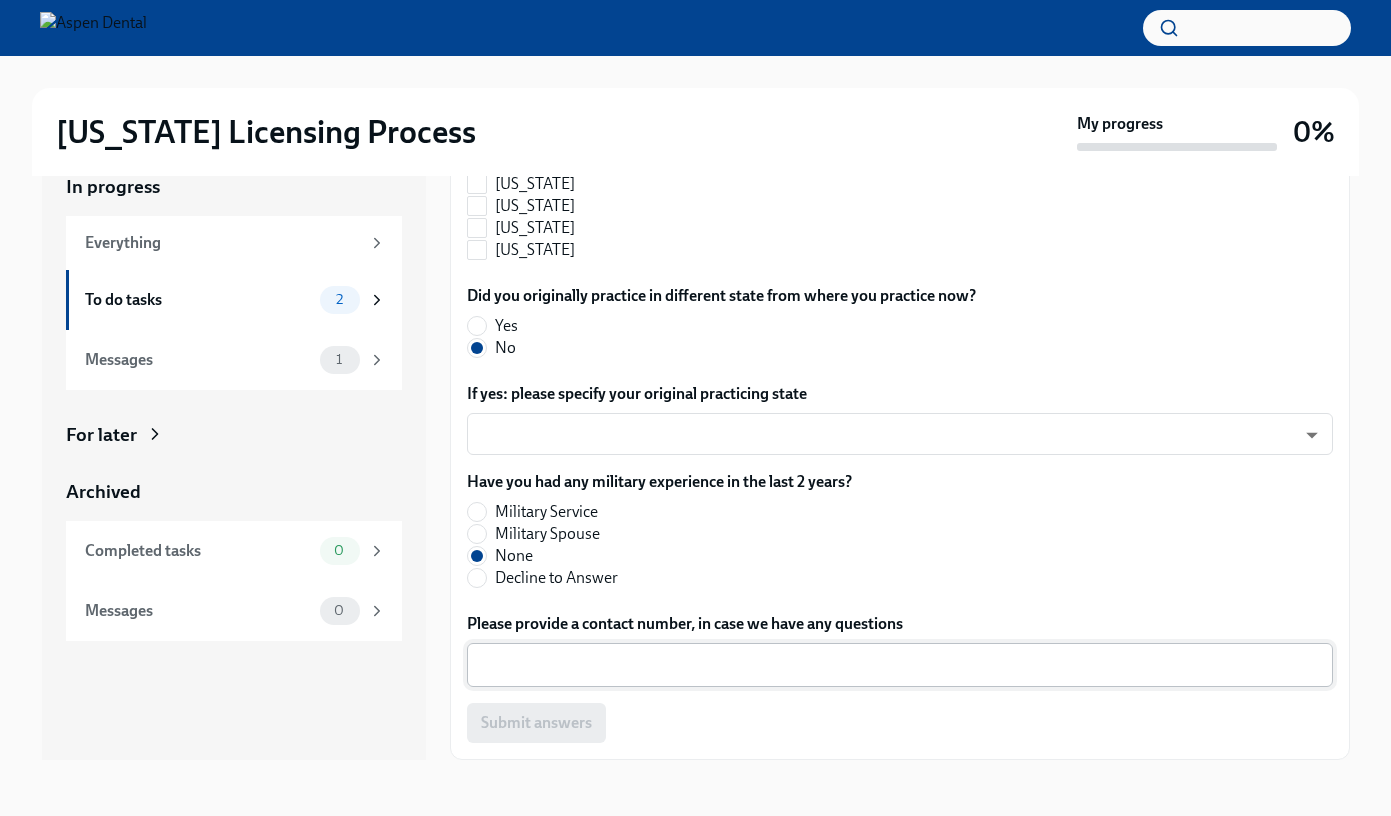 click on "Please provide a contact number, in case we have any questions" at bounding box center [900, 665] 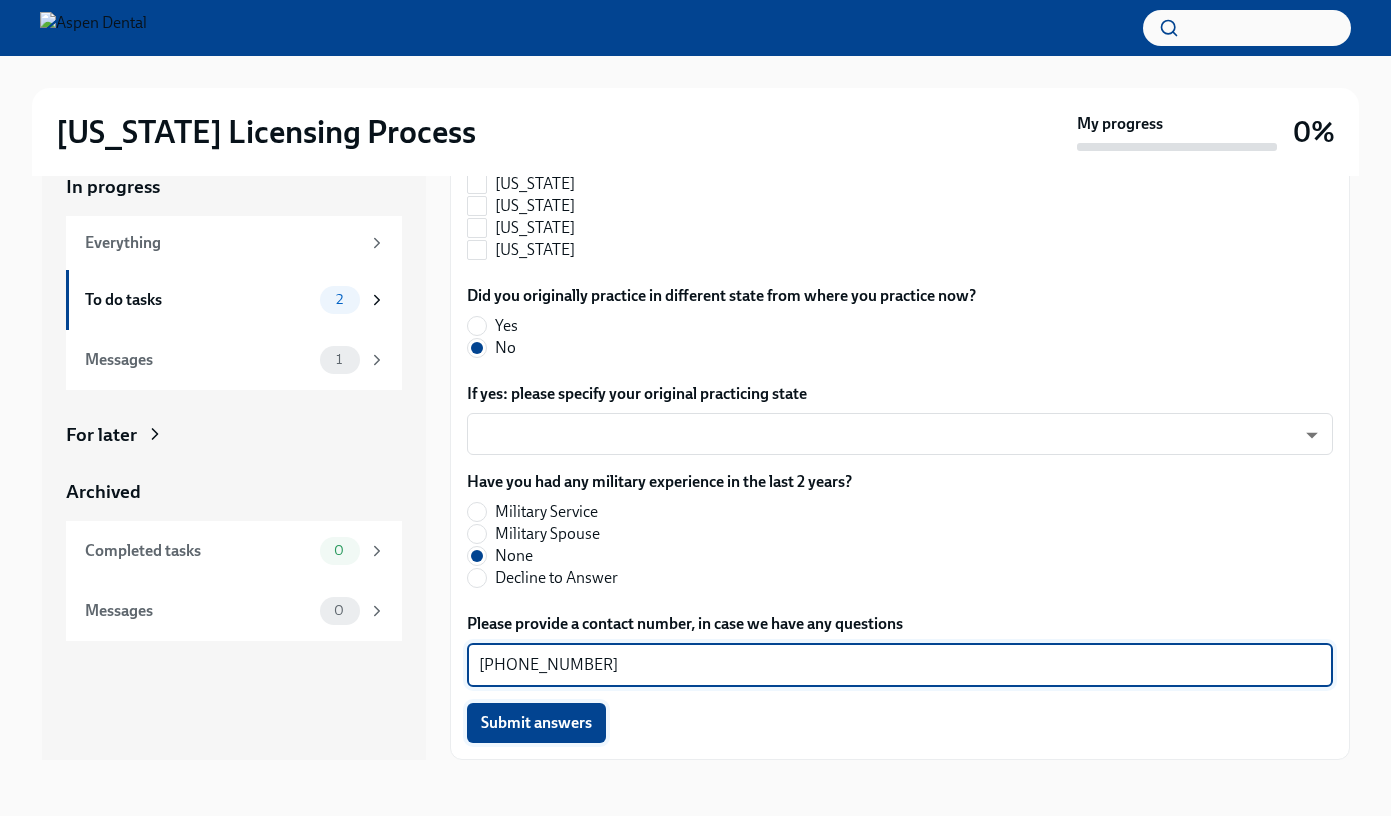 type on "[PHONE_NUMBER]" 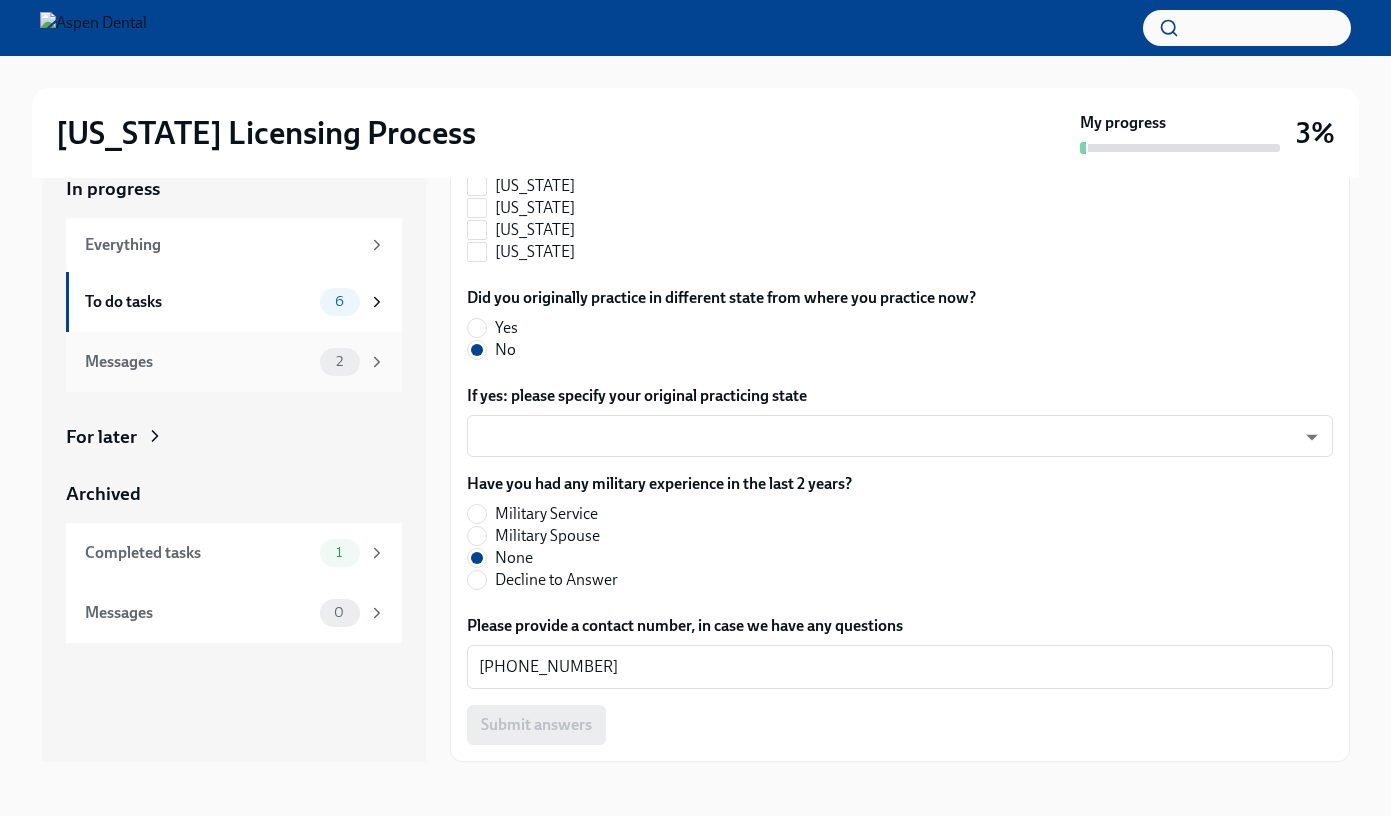 click on "Messages" at bounding box center (198, 362) 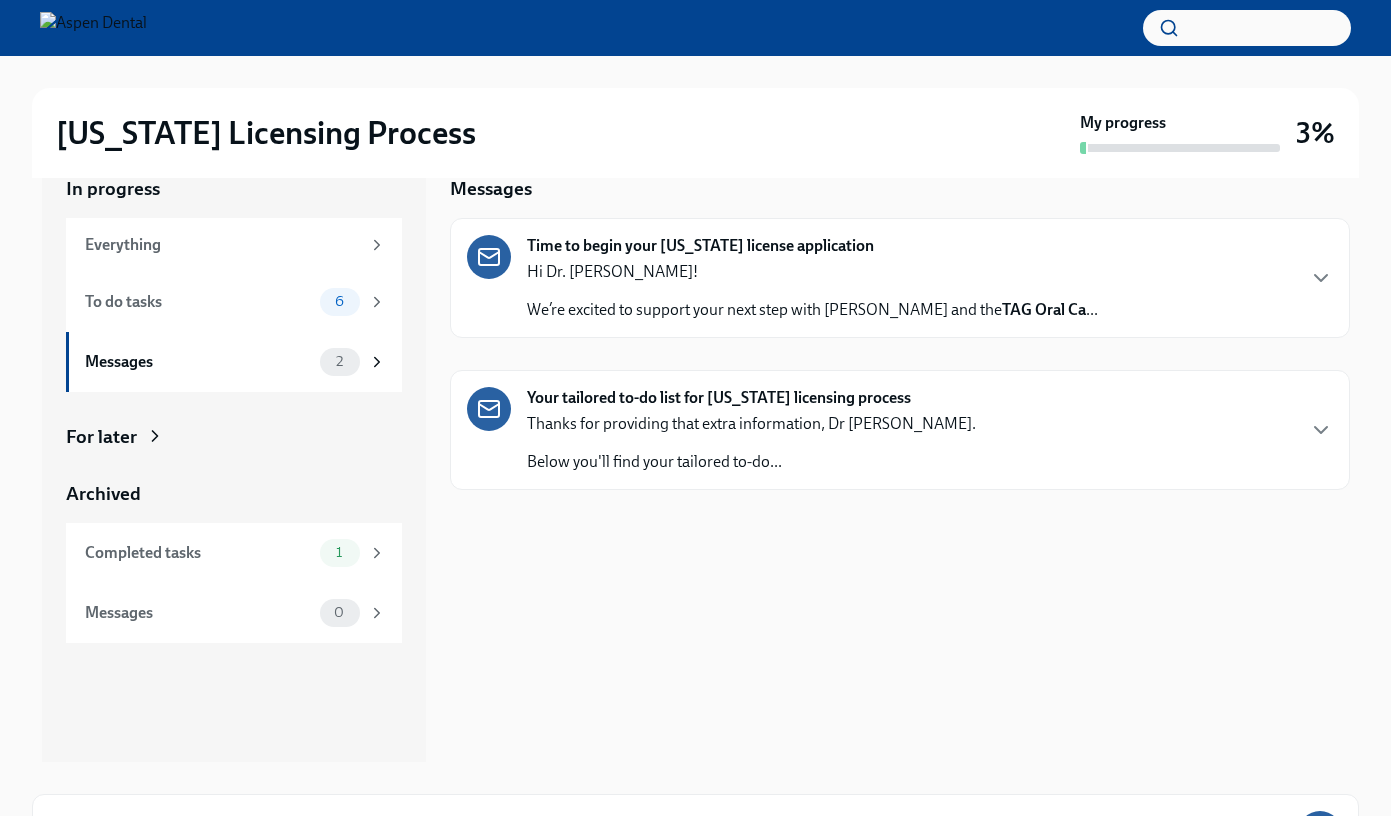 click on "Hi Dr. [PERSON_NAME]!" at bounding box center [812, 272] 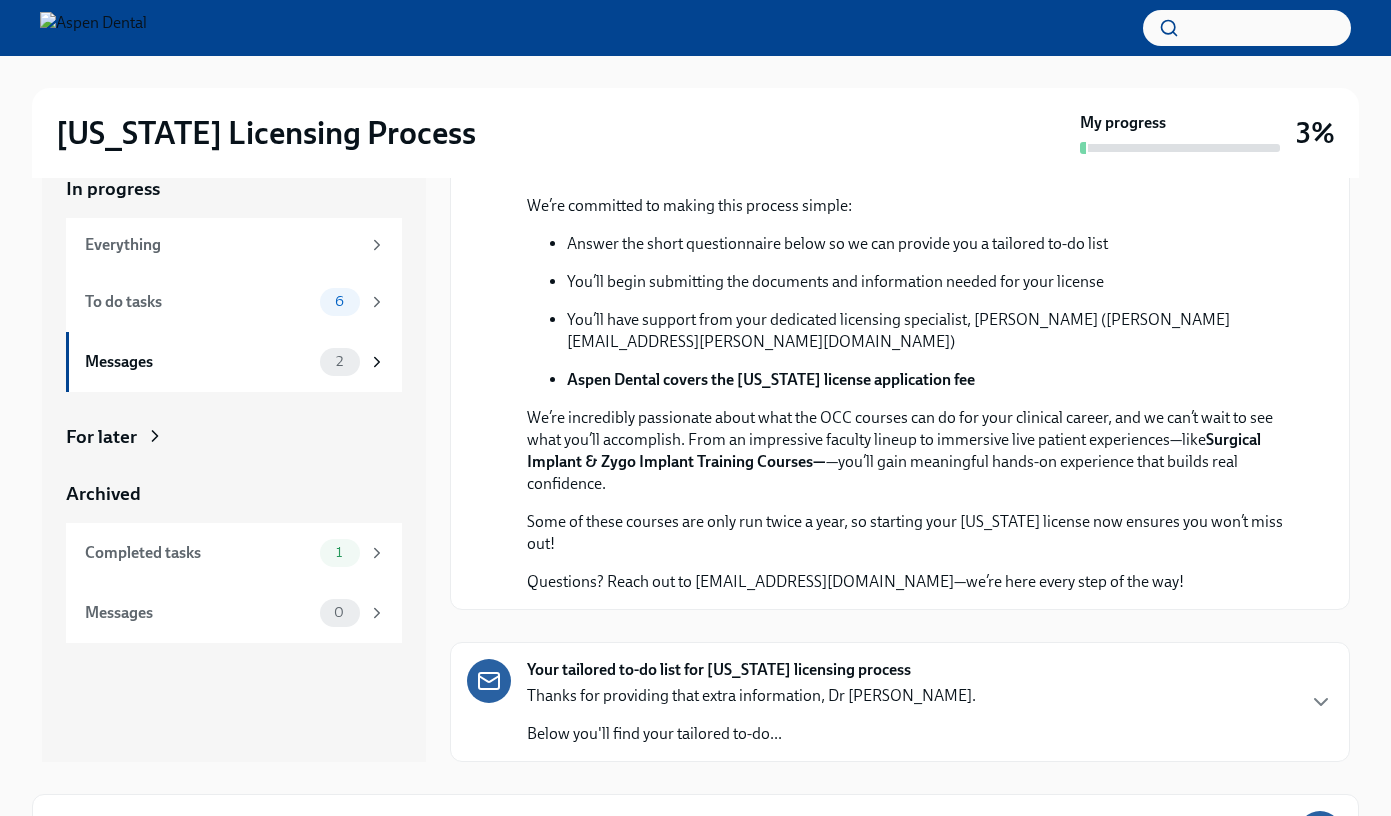 scroll, scrollTop: 490, scrollLeft: 0, axis: vertical 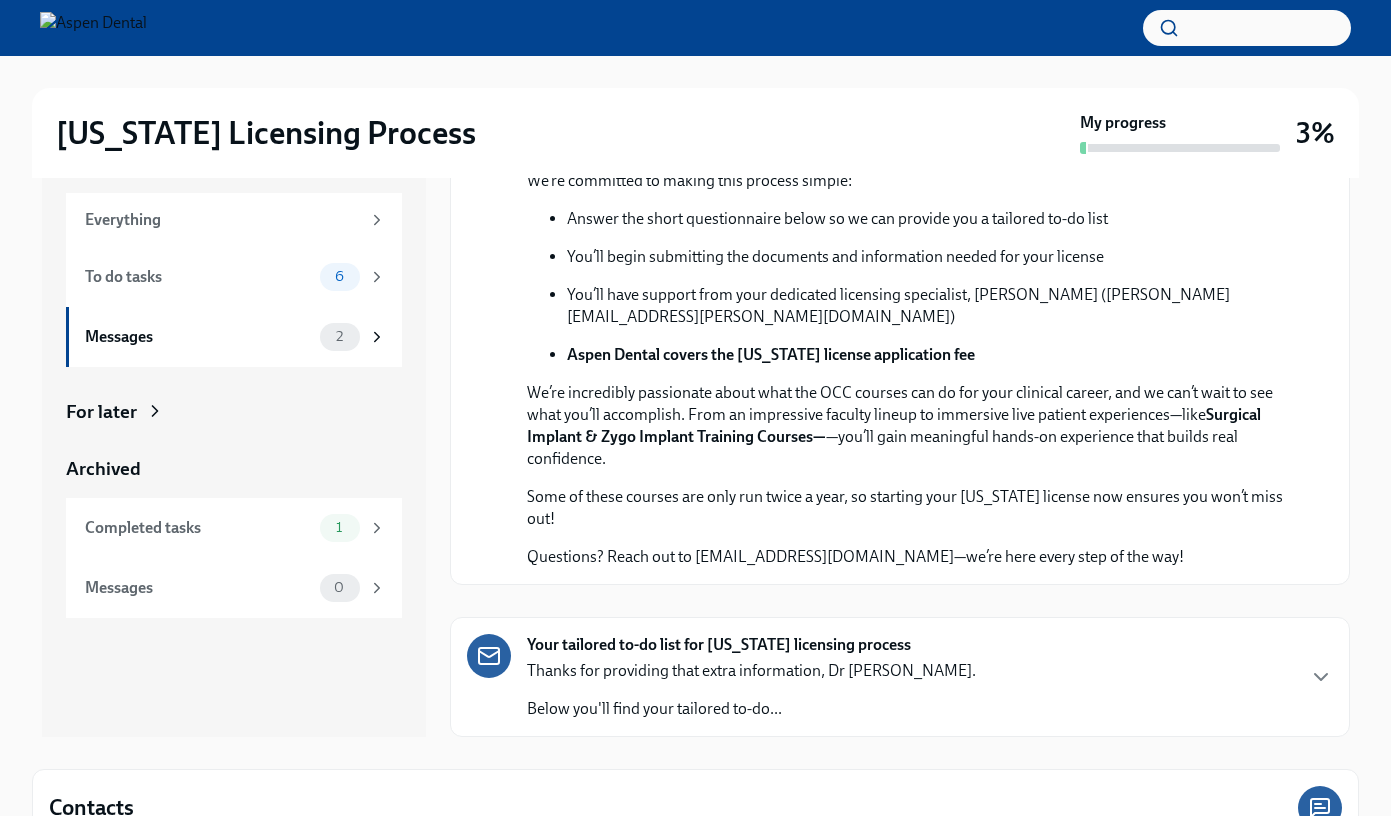 click on "Below you'll find your tailored to-do..." at bounding box center [751, 709] 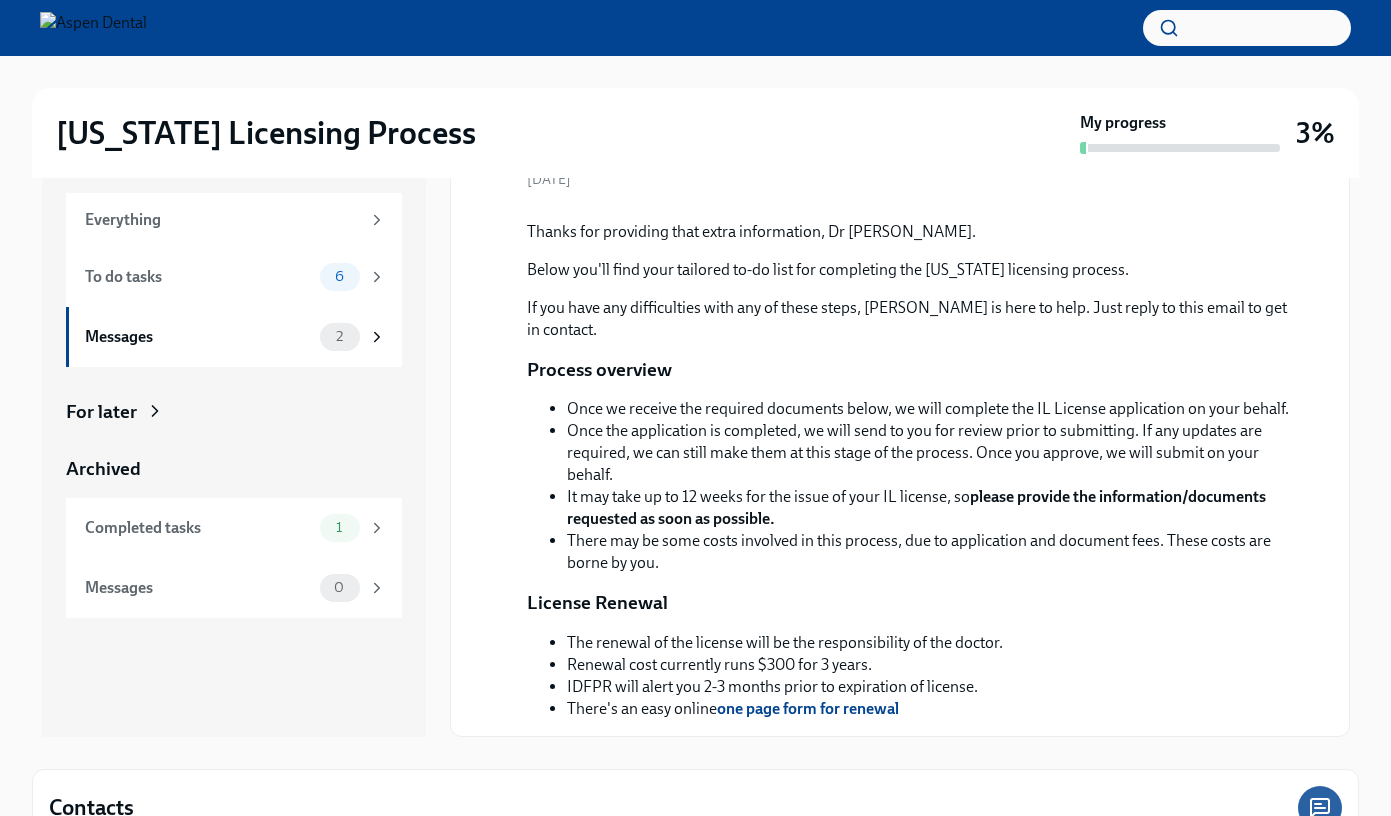 click on "Once the application is completed, we will send to you for review prior to submitting. If any updates are required, we can still make them at this stage of the process. Once you approve, we will submit on your behalf." at bounding box center (934, 453) 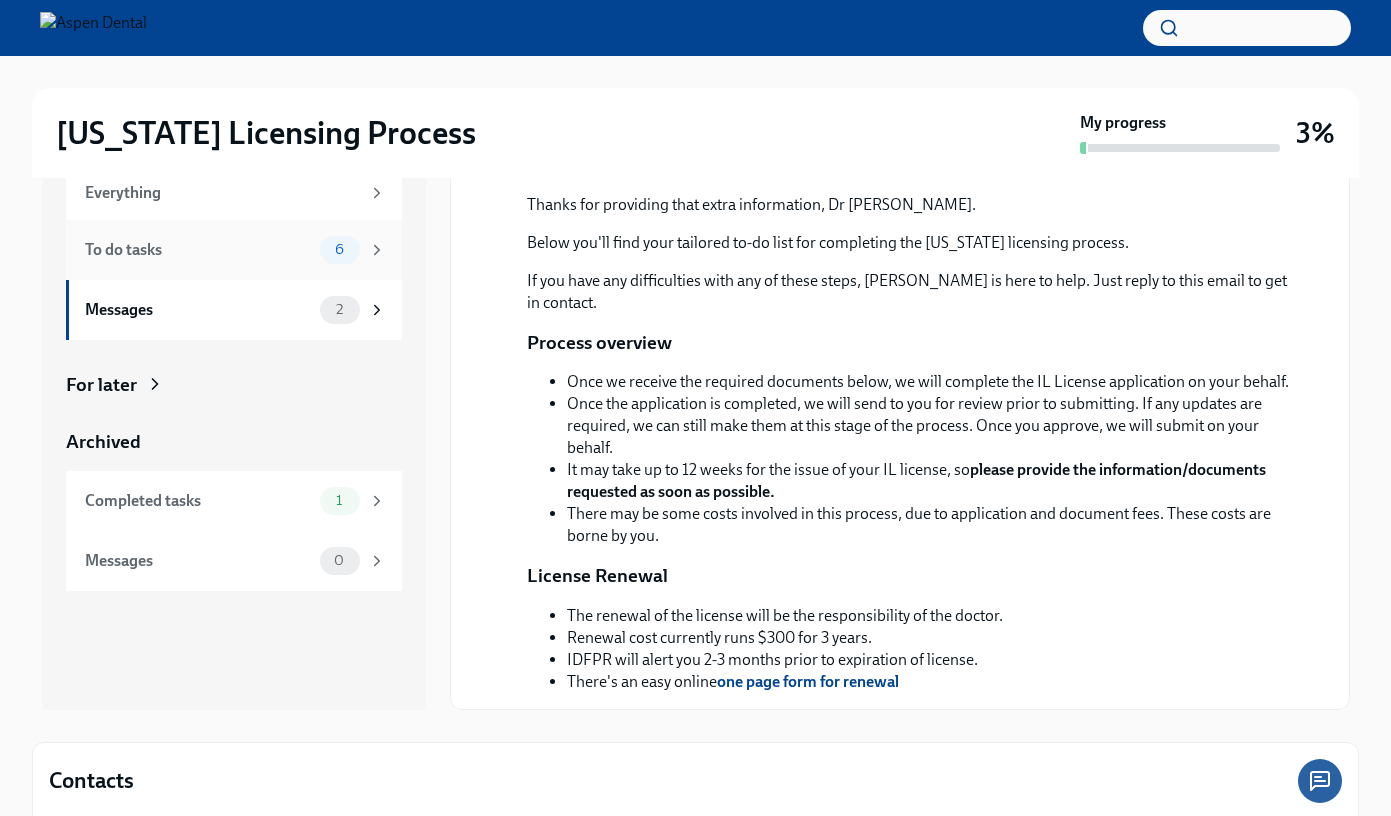 click on "6" at bounding box center (339, 249) 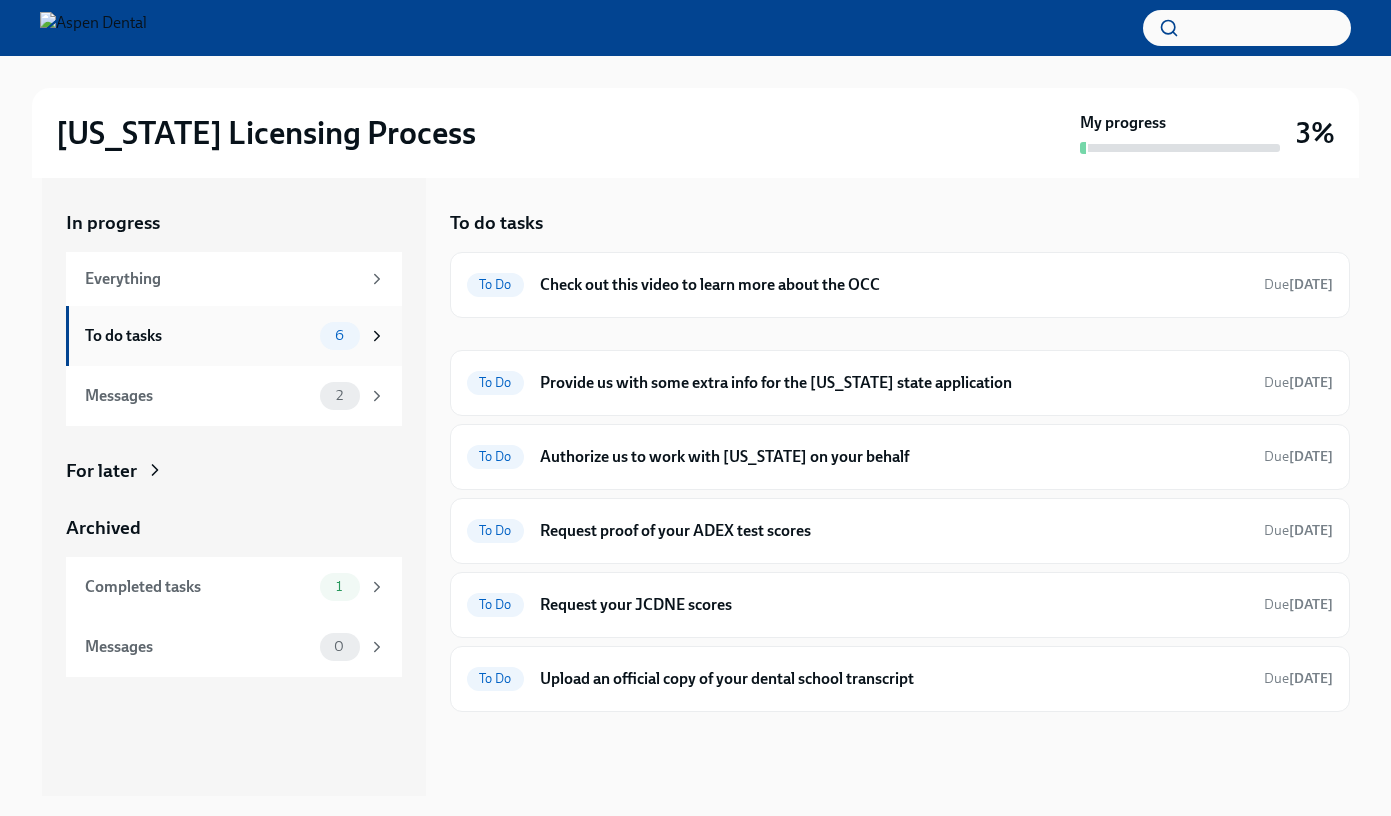 scroll, scrollTop: 0, scrollLeft: 0, axis: both 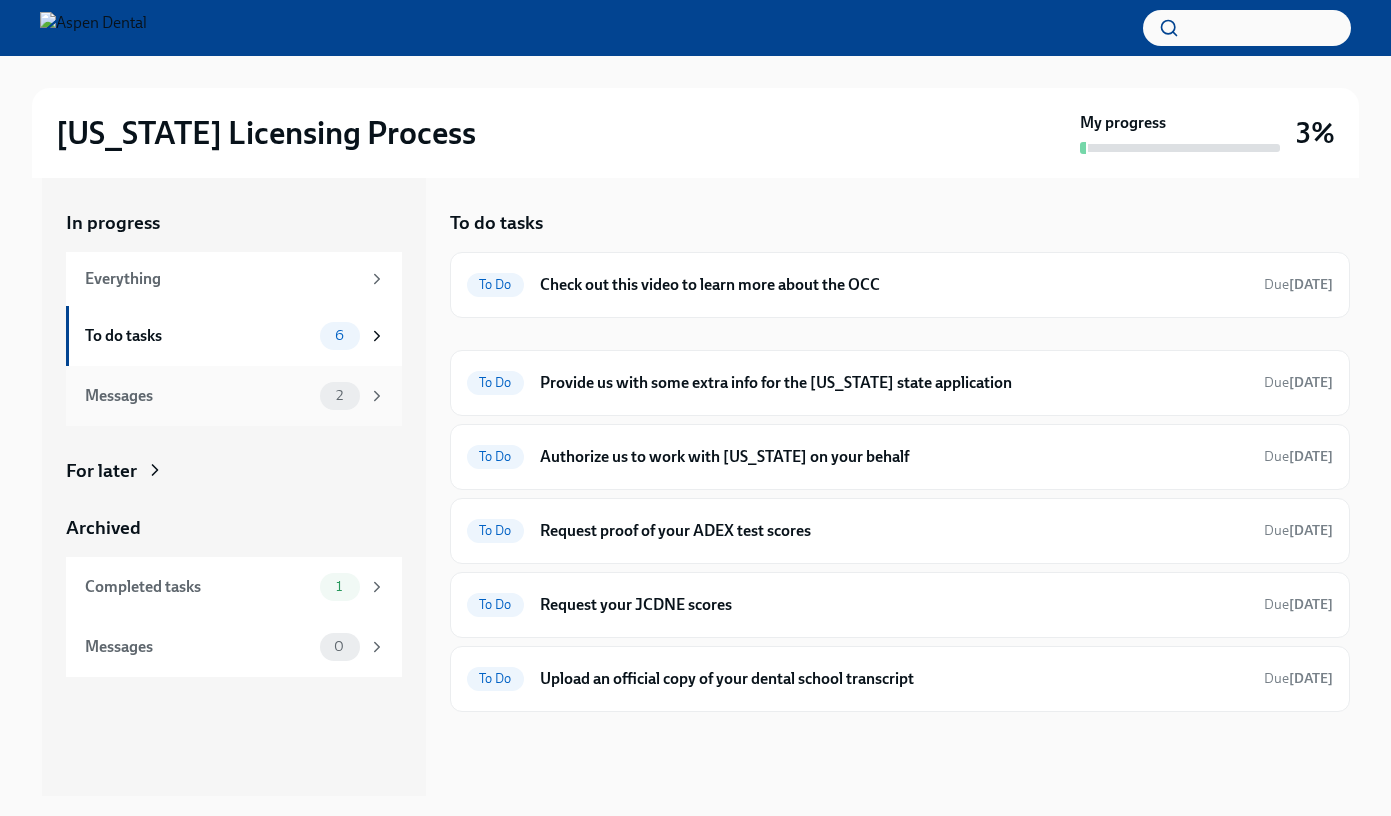 click on "2" at bounding box center [339, 395] 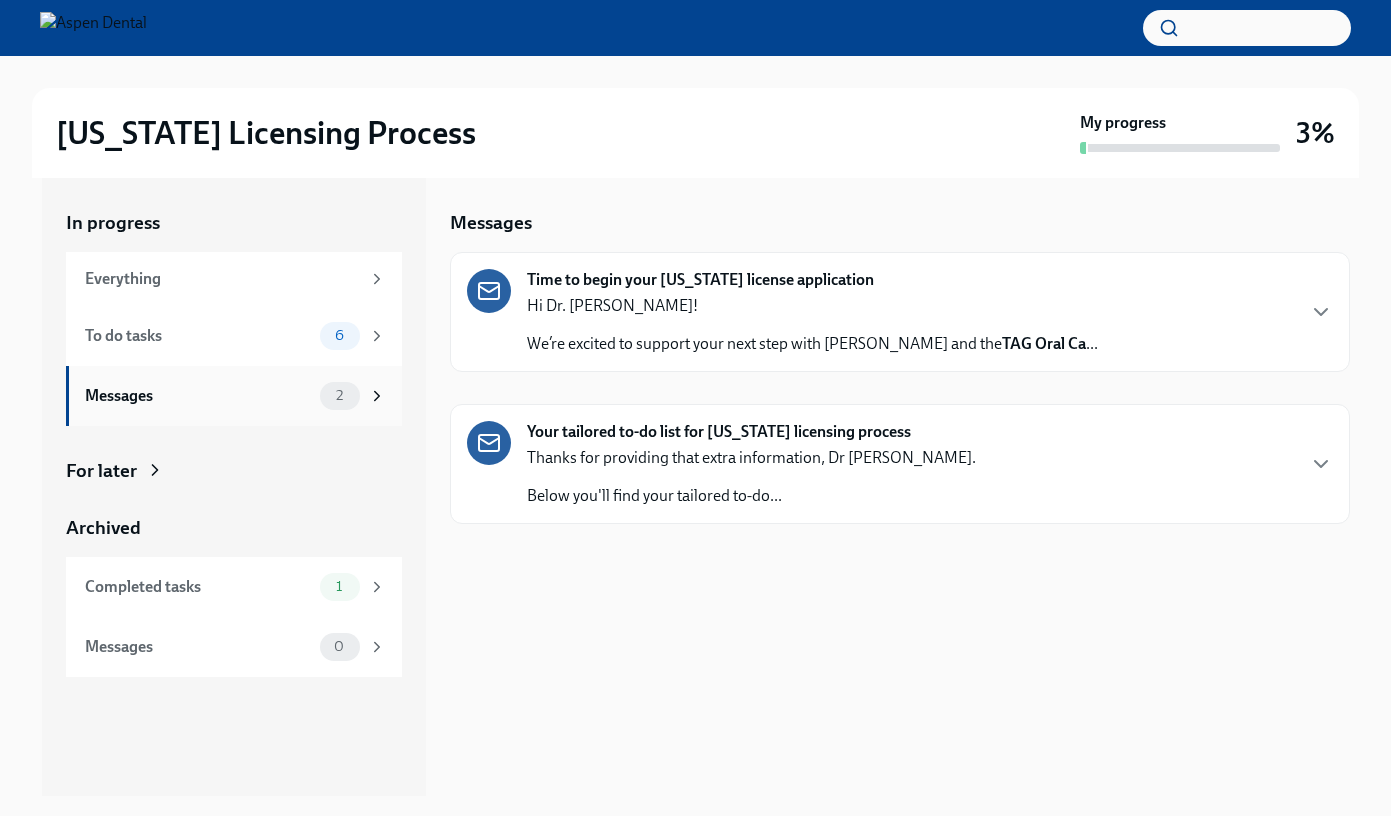 scroll, scrollTop: 0, scrollLeft: 0, axis: both 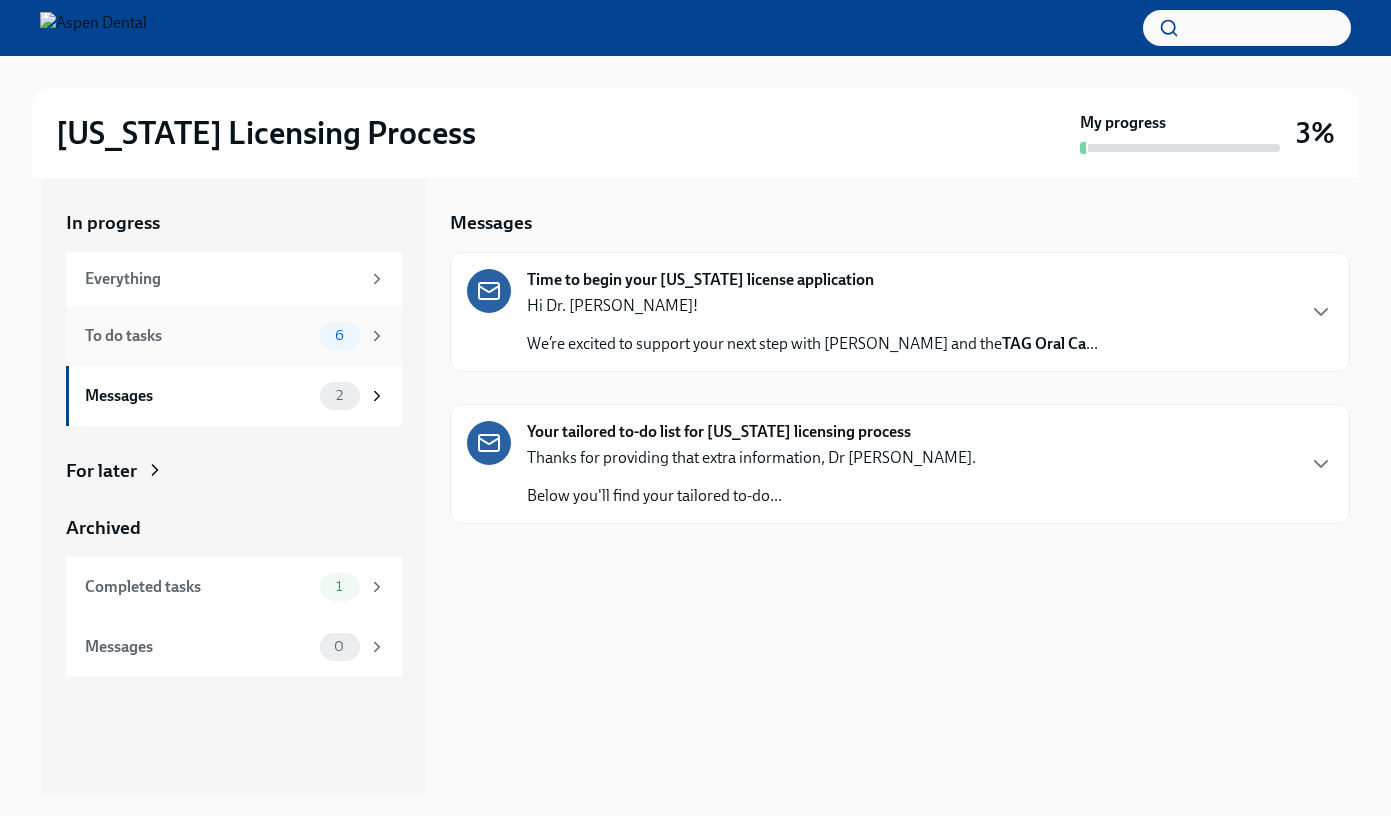 click on "To do tasks 6" at bounding box center (234, 336) 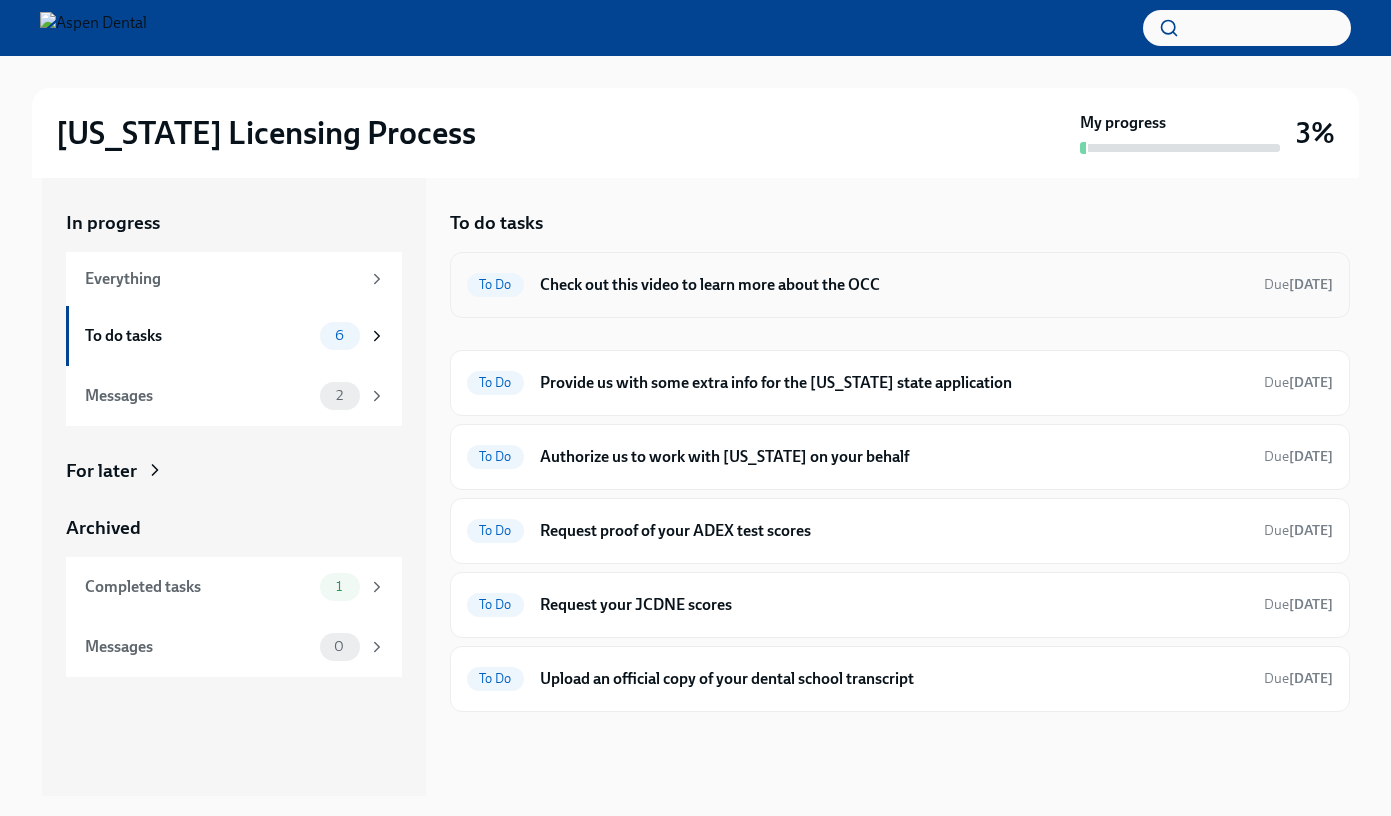 click on "Check out this video to learn more about the OCC" at bounding box center [894, 285] 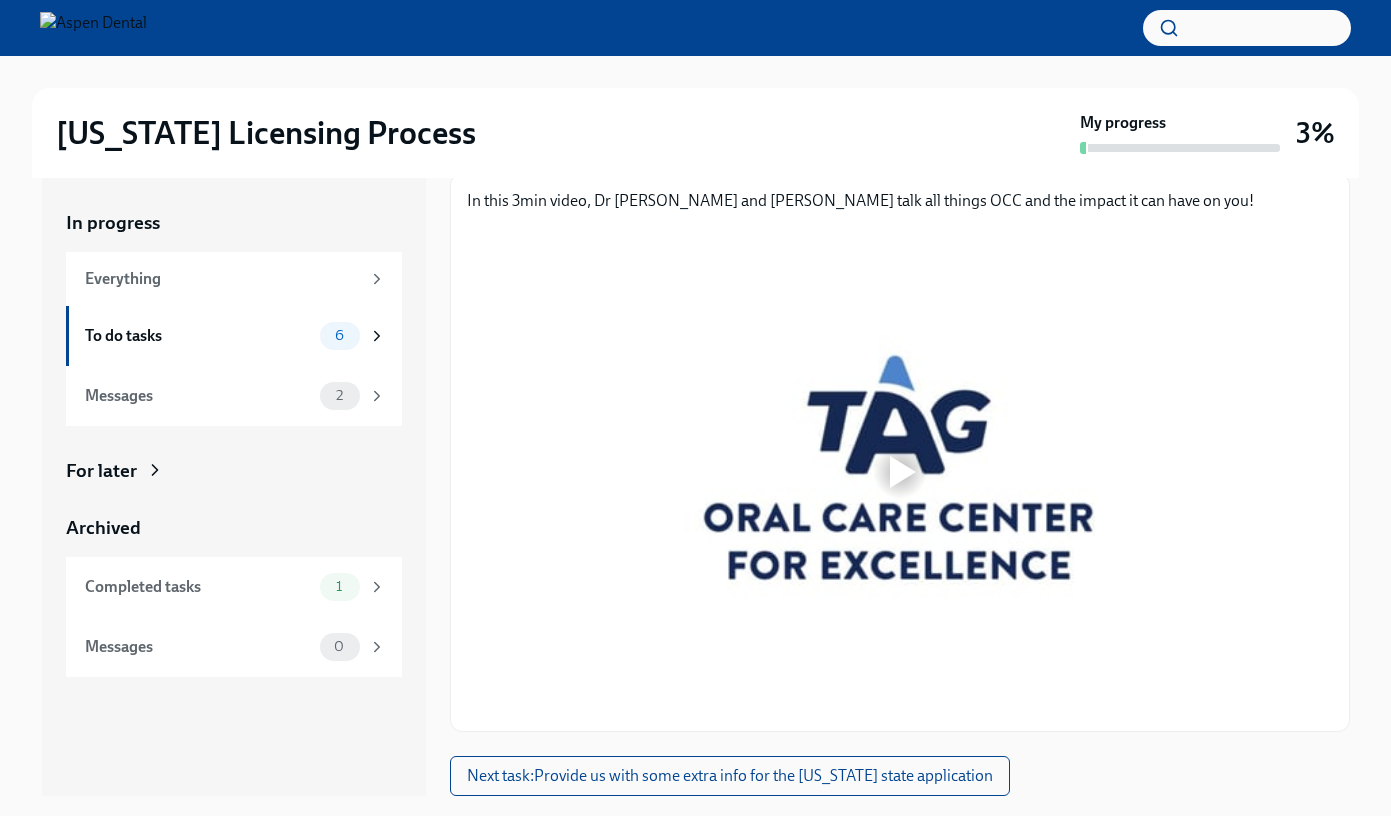 scroll, scrollTop: 259, scrollLeft: 0, axis: vertical 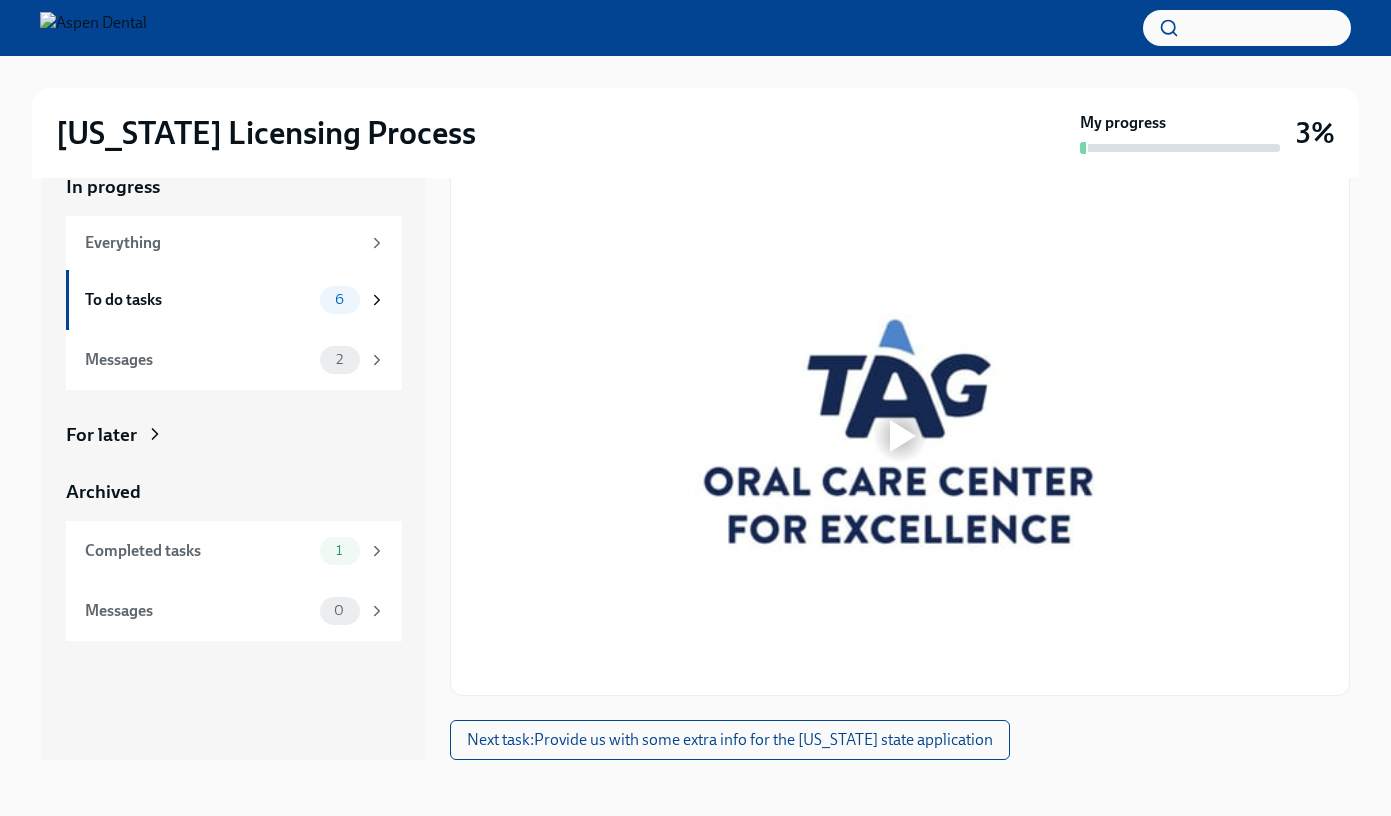 click at bounding box center [900, 435] 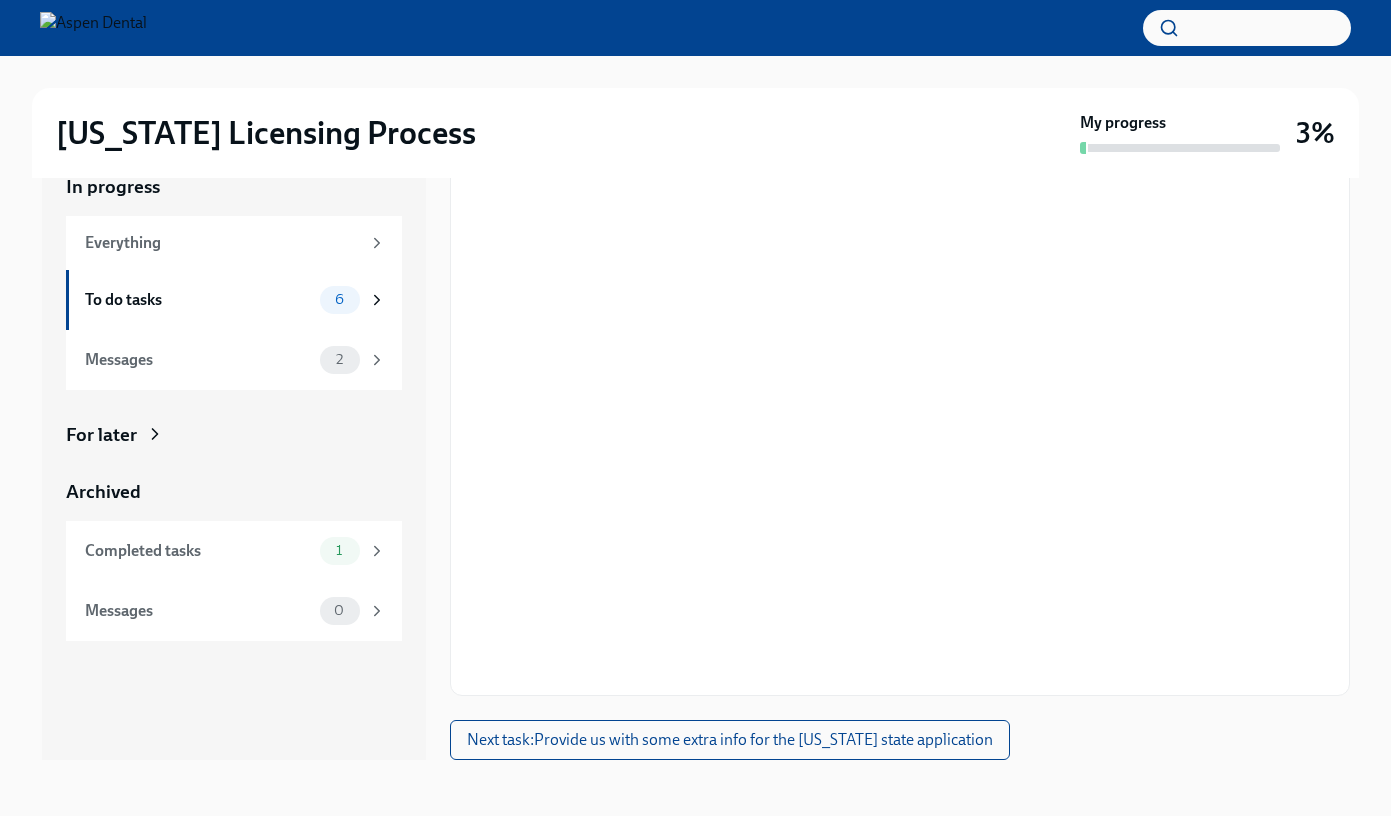 click at bounding box center (695, 72) 